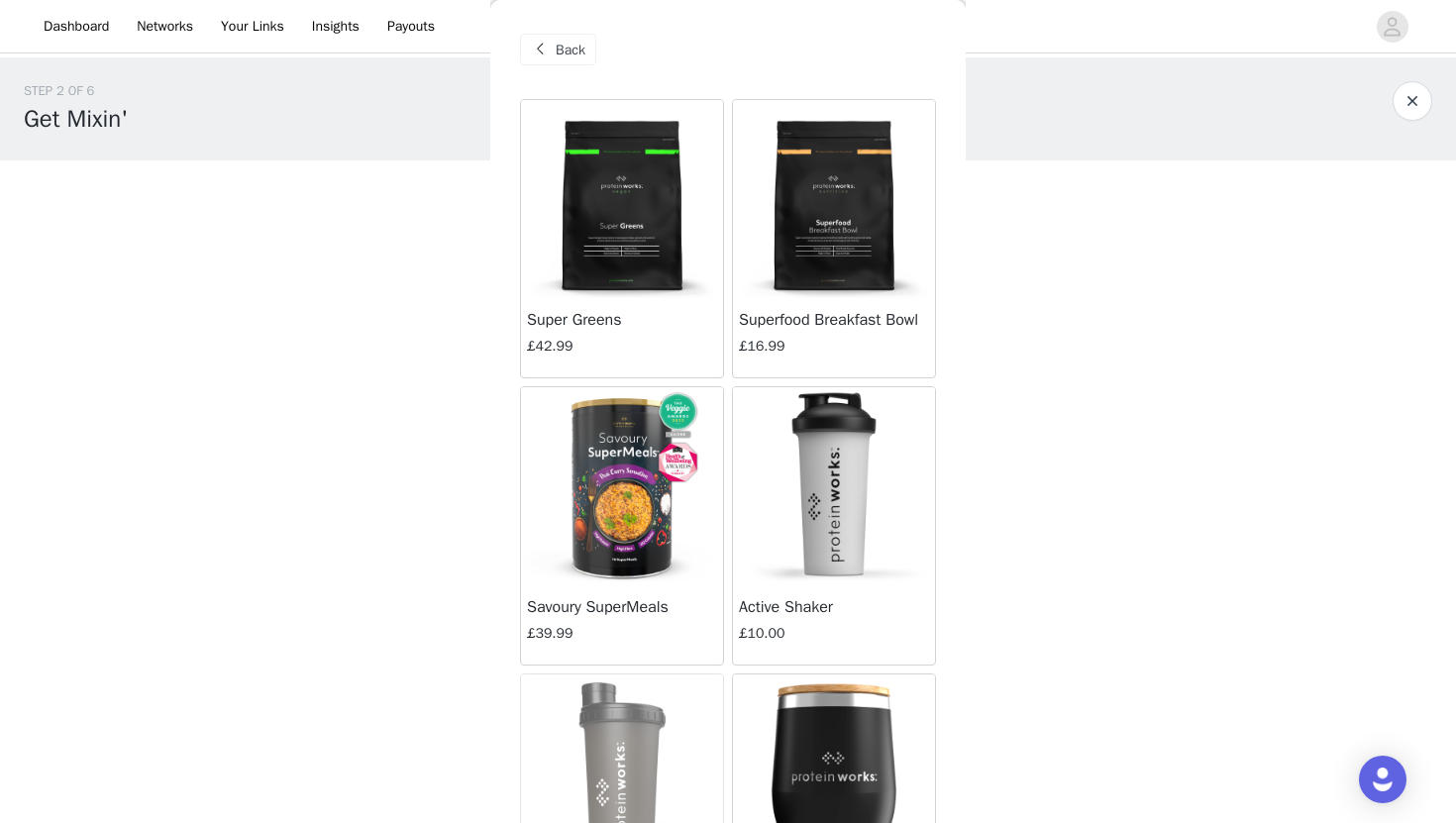 scroll, scrollTop: 450, scrollLeft: 0, axis: vertical 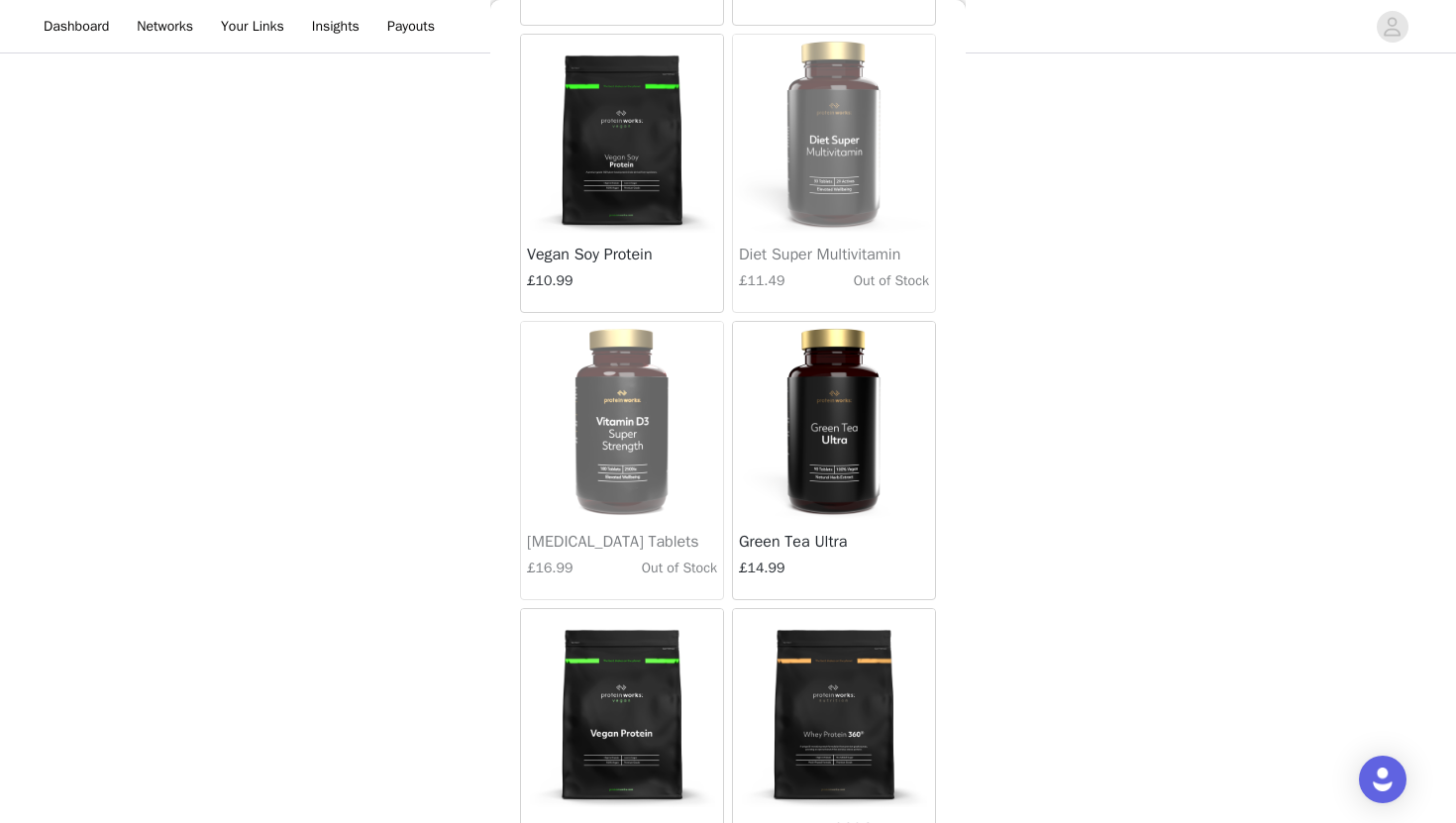 click at bounding box center [834, 421] 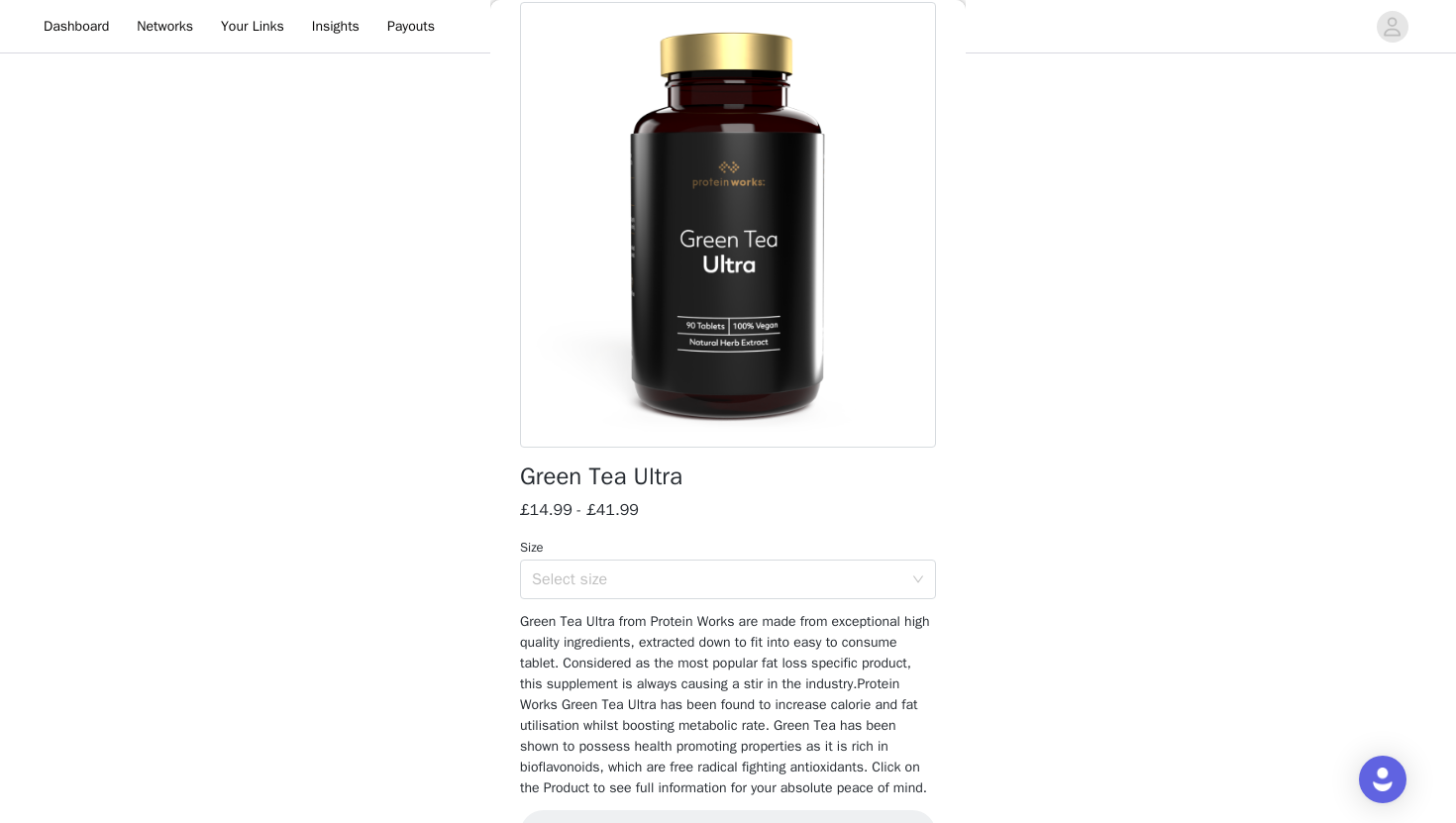 scroll, scrollTop: 175, scrollLeft: 0, axis: vertical 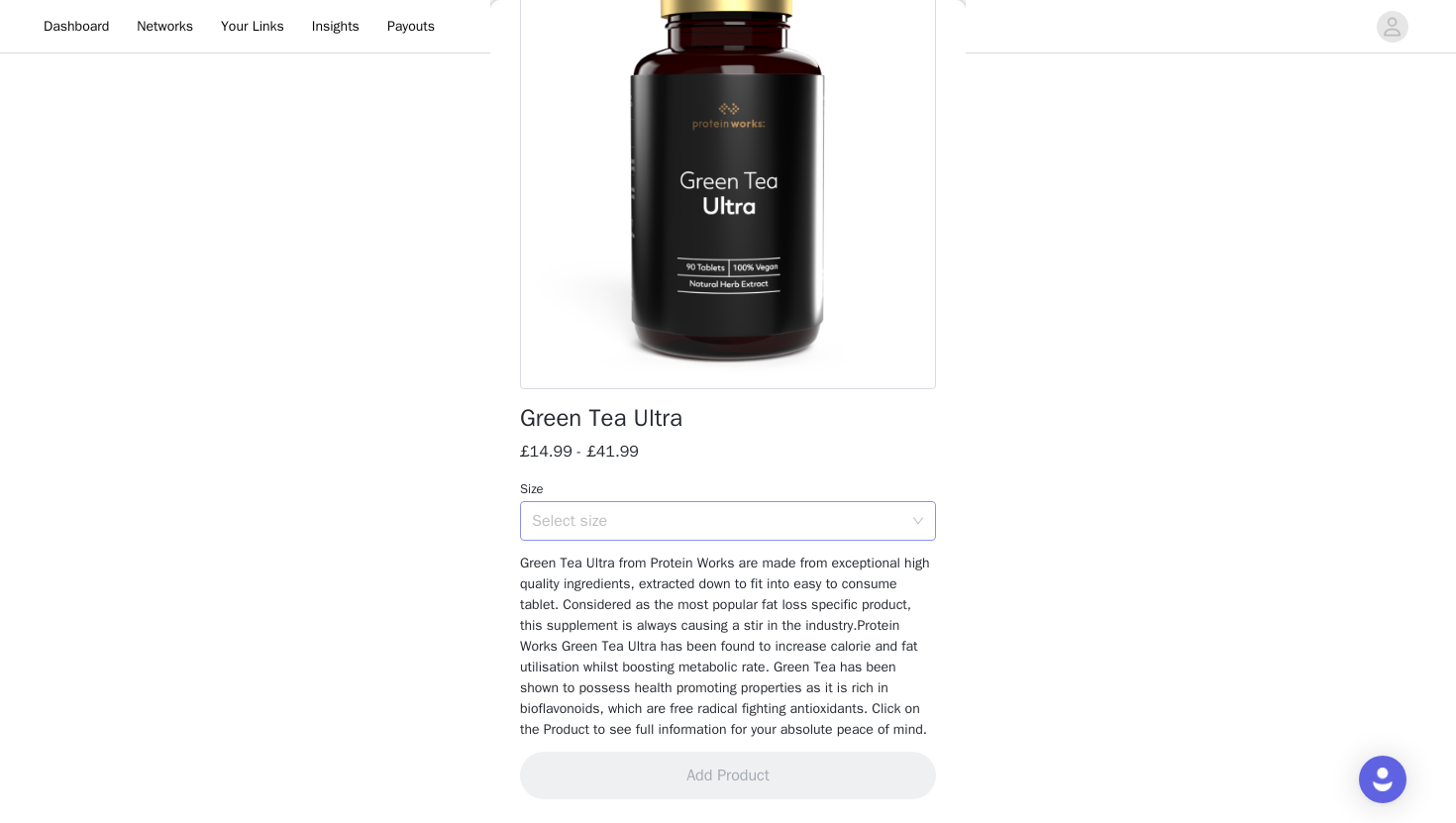 click on "Select size" at bounding box center [721, 521] 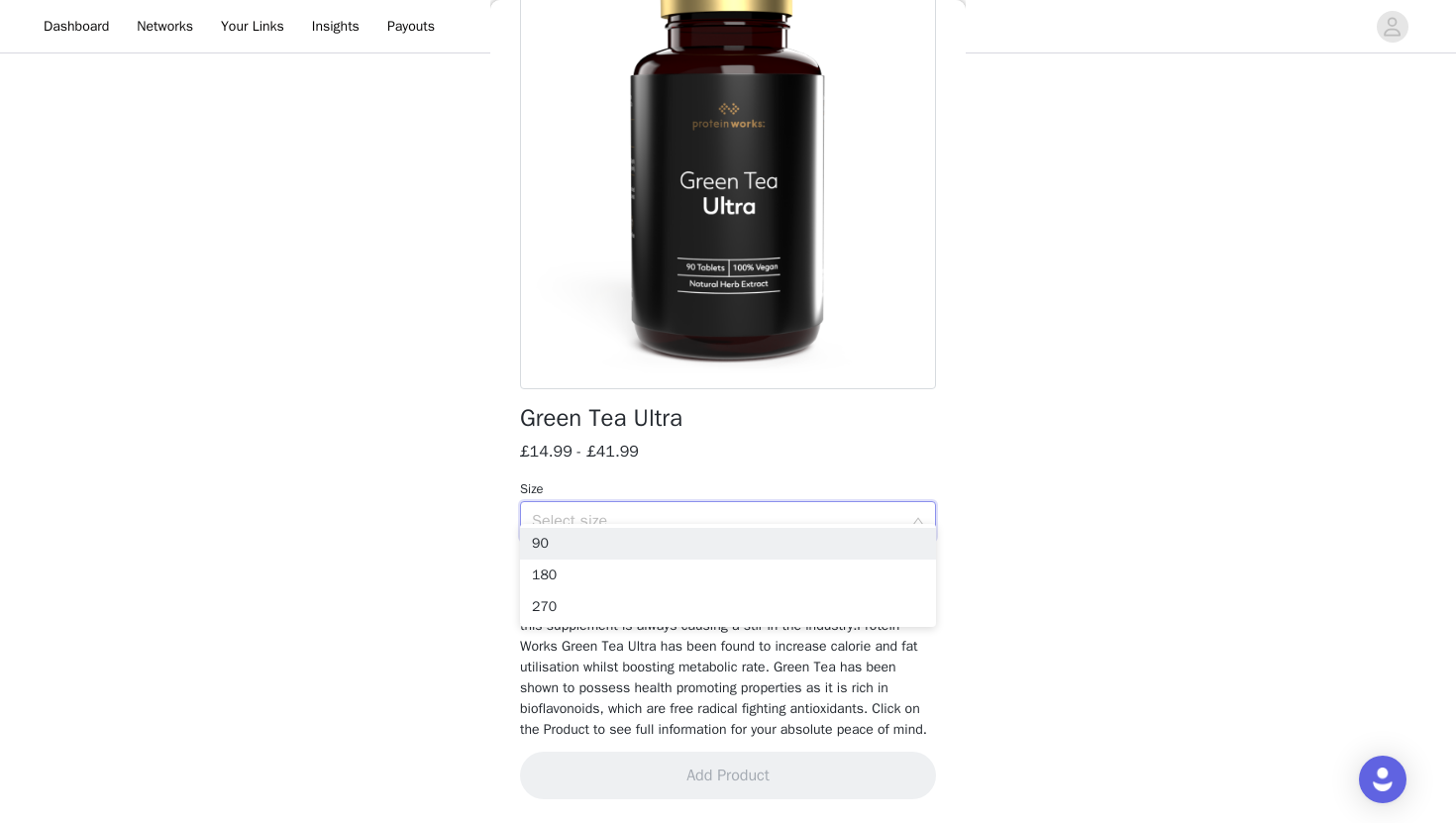 click on "Select size" at bounding box center (717, 521) 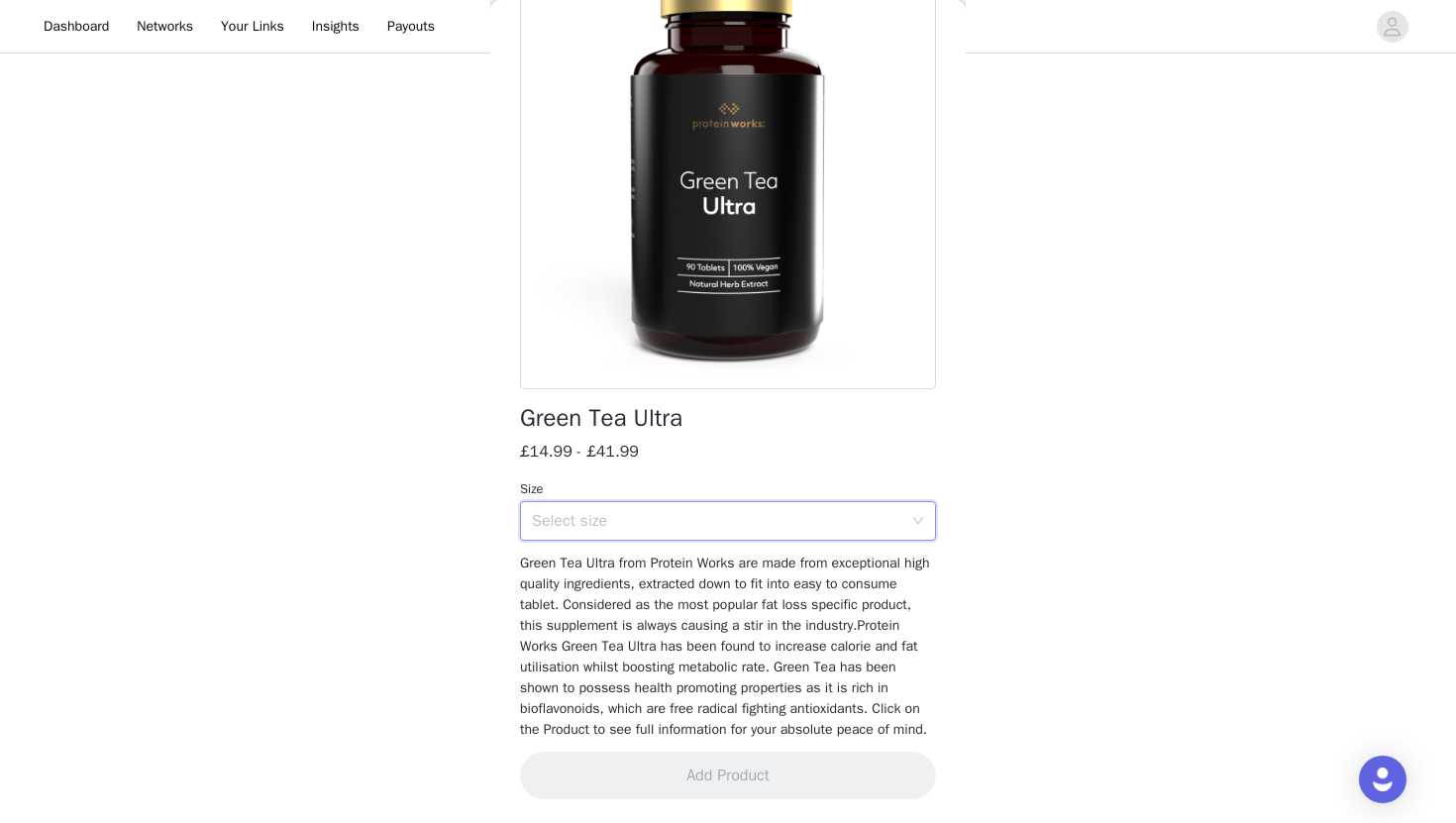 click on "Select size" at bounding box center (717, 521) 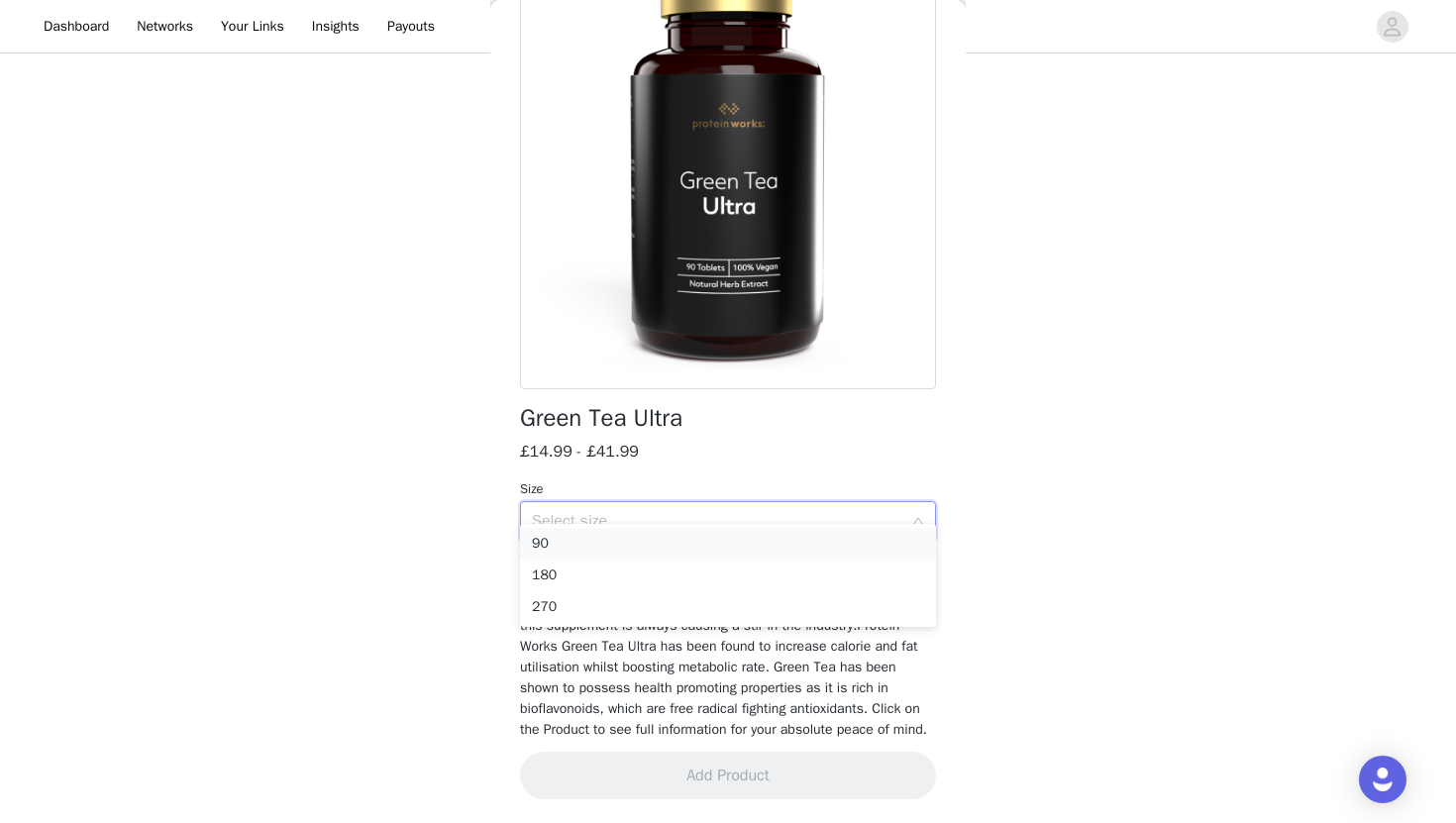 click on "90" at bounding box center (728, 544) 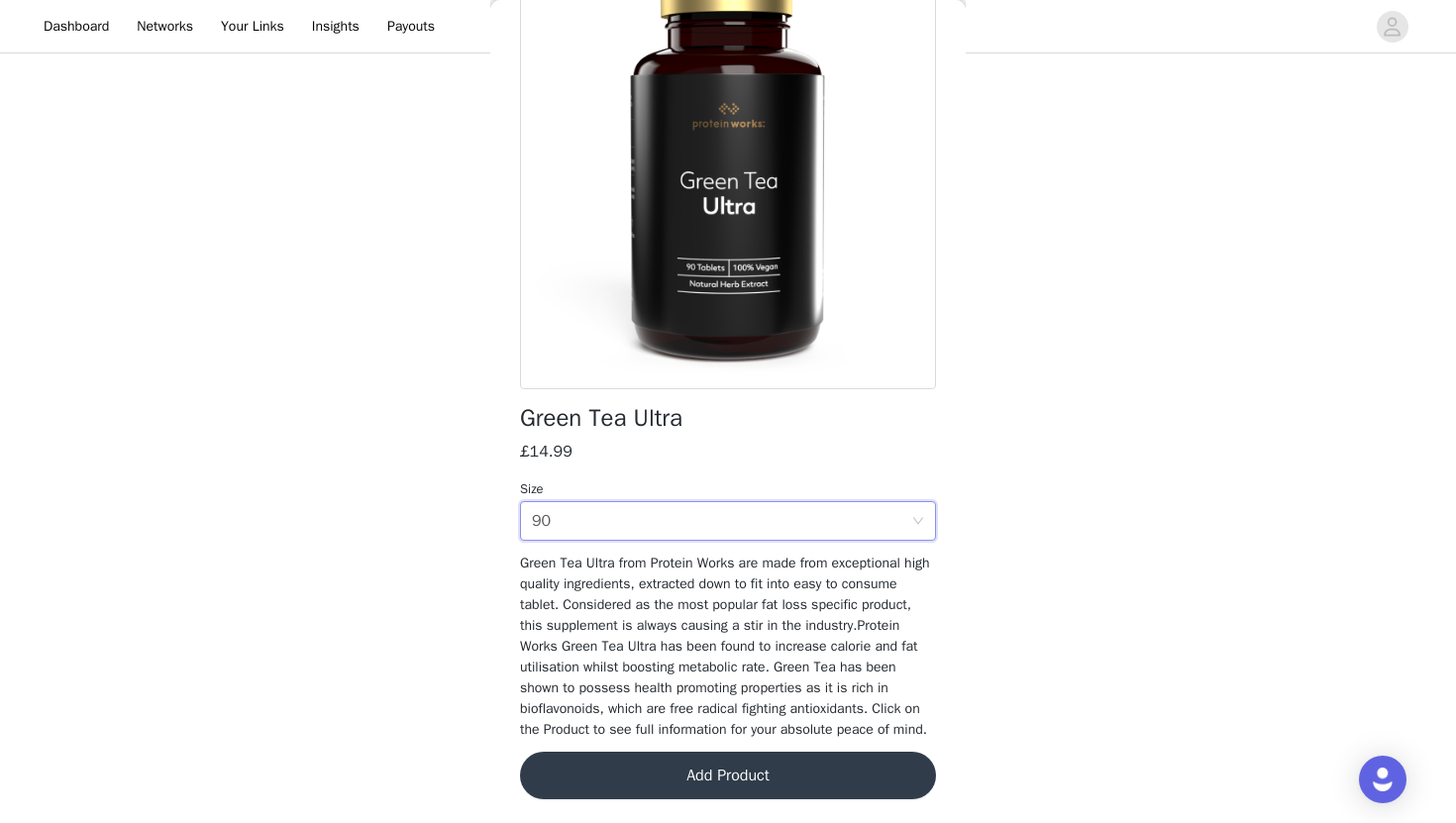 click on "Add Product" at bounding box center [728, 775] 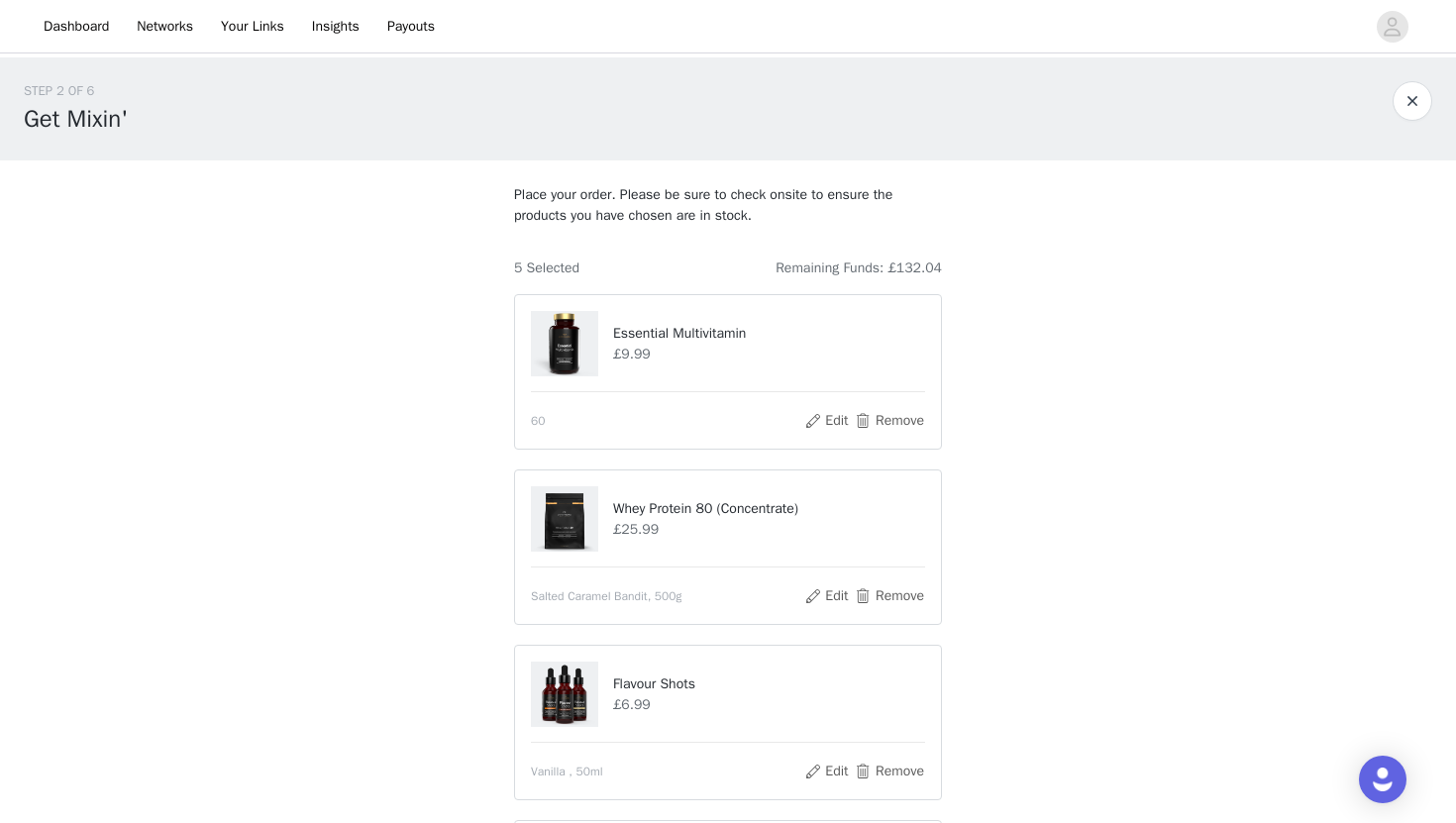 scroll, scrollTop: 625, scrollLeft: 0, axis: vertical 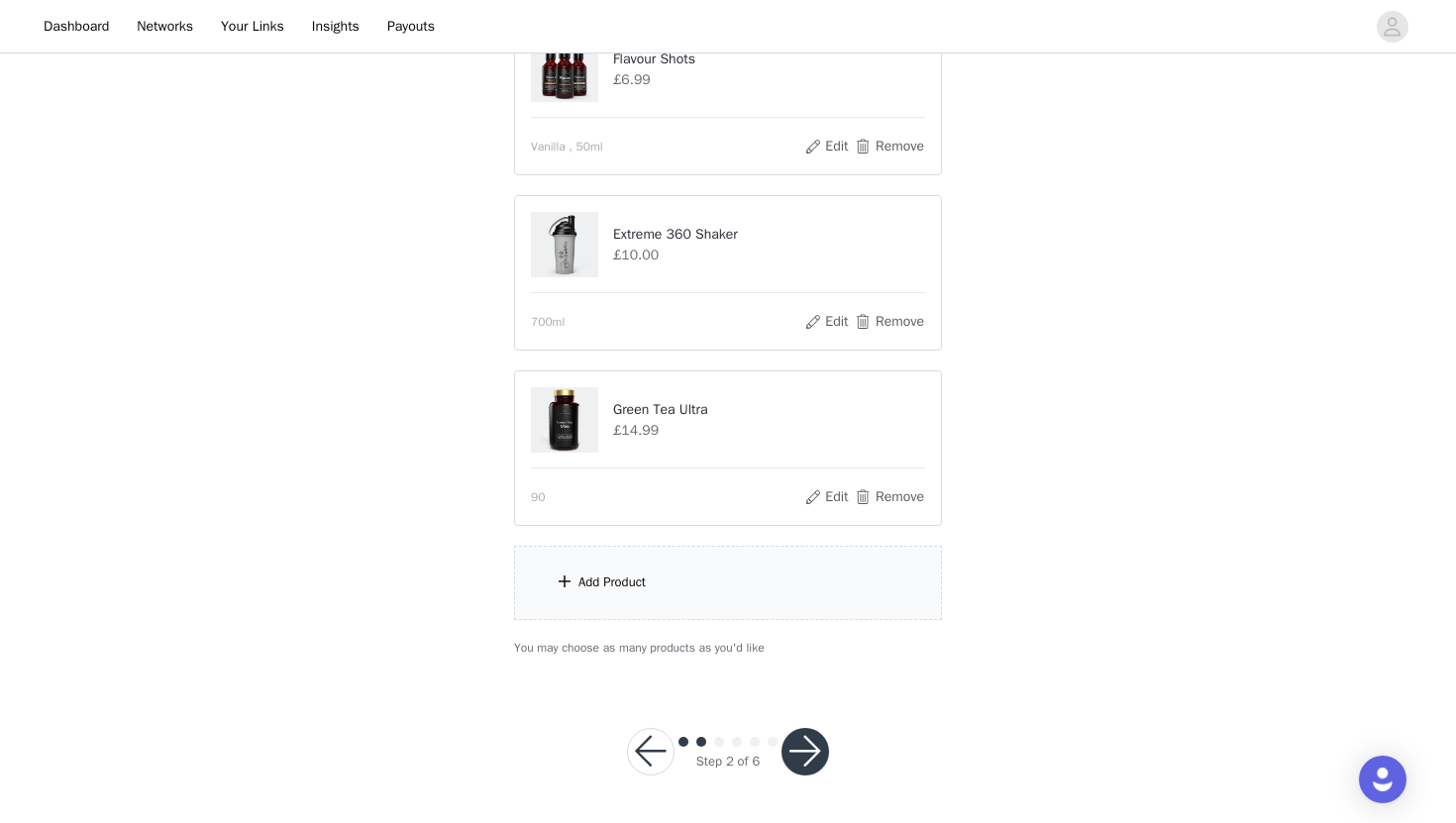 click on "Add Product" at bounding box center (728, 582) 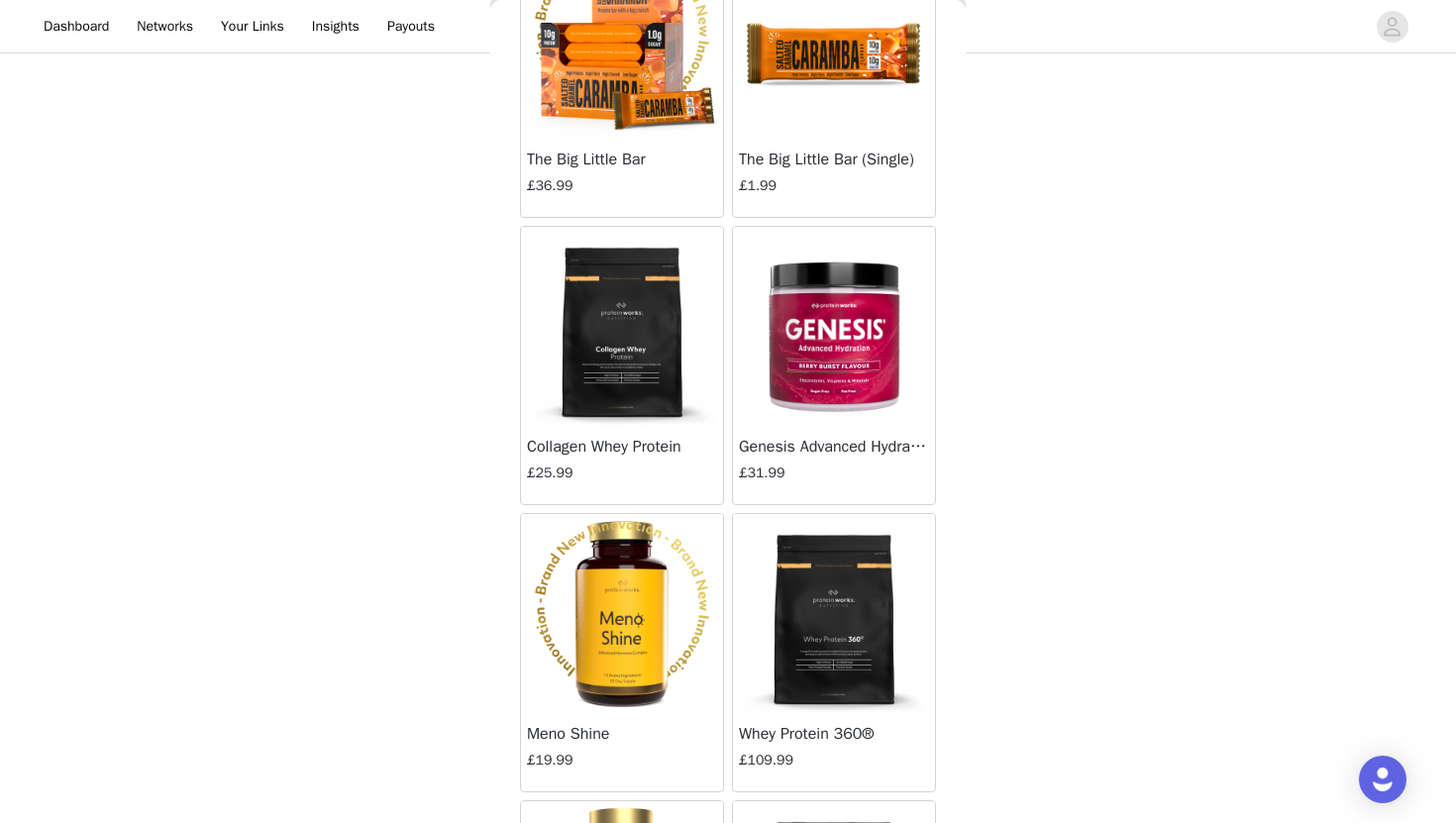 scroll, scrollTop: 7920, scrollLeft: 0, axis: vertical 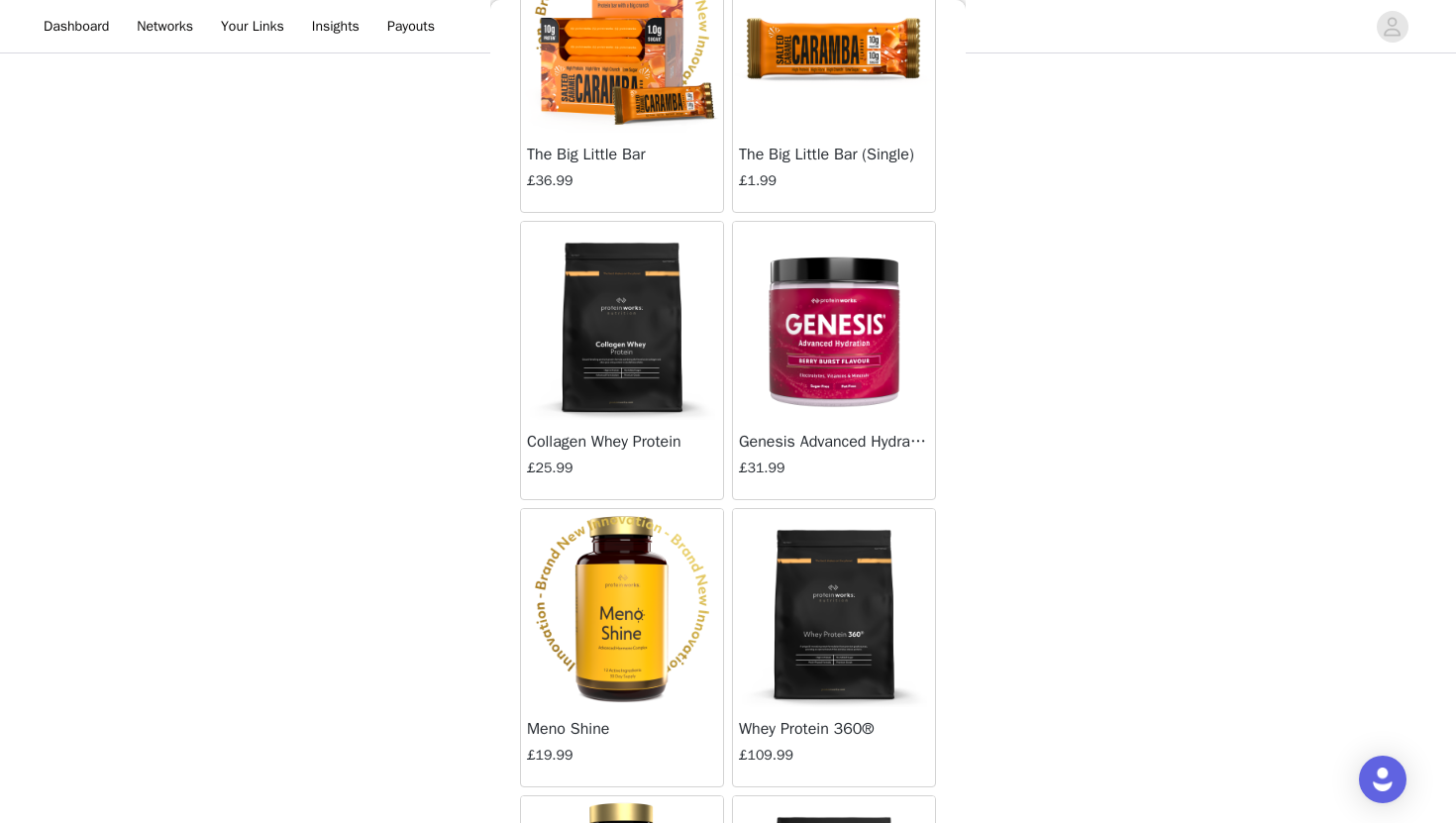 click at bounding box center [834, 321] 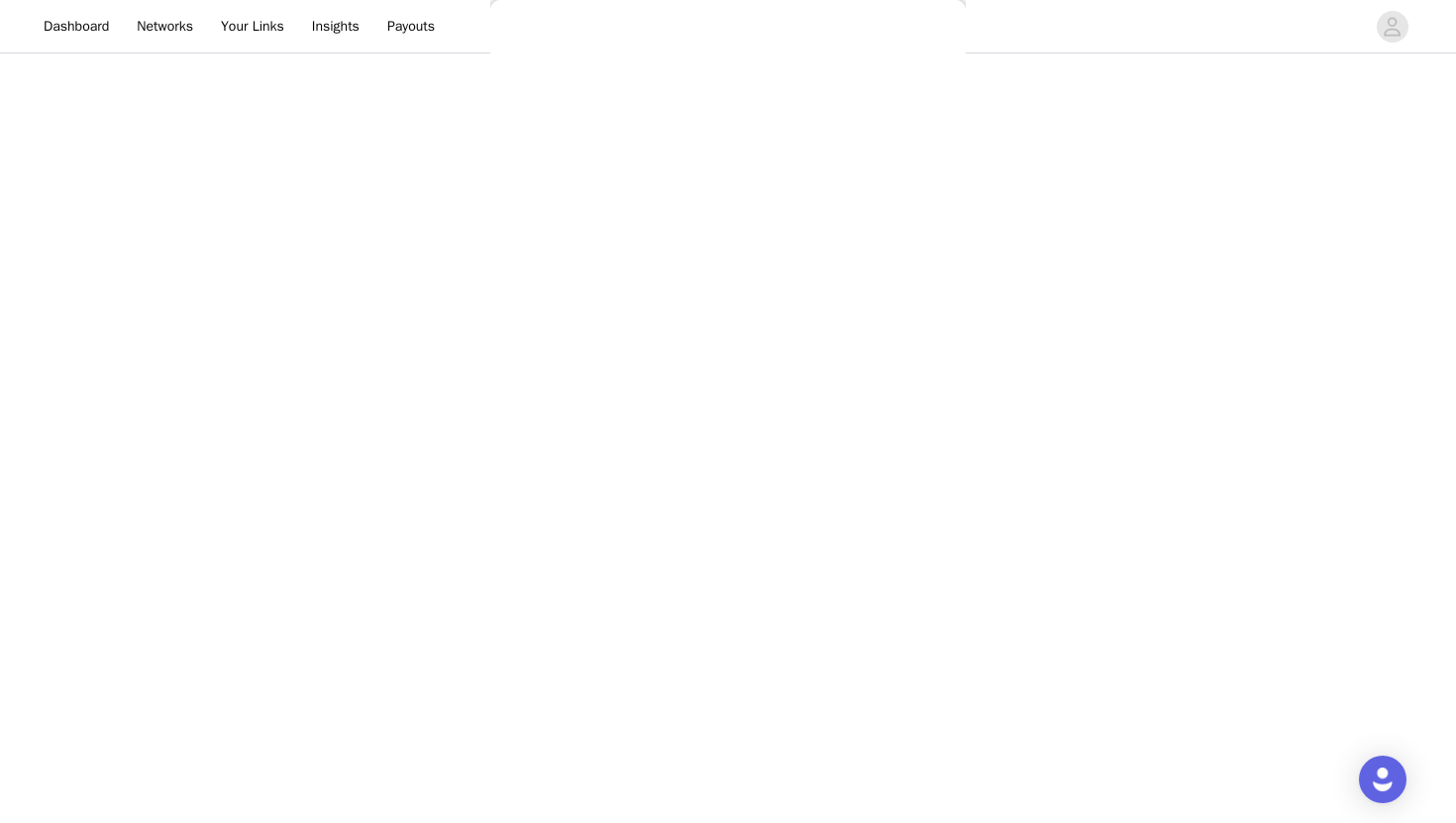 scroll, scrollTop: 0, scrollLeft: 0, axis: both 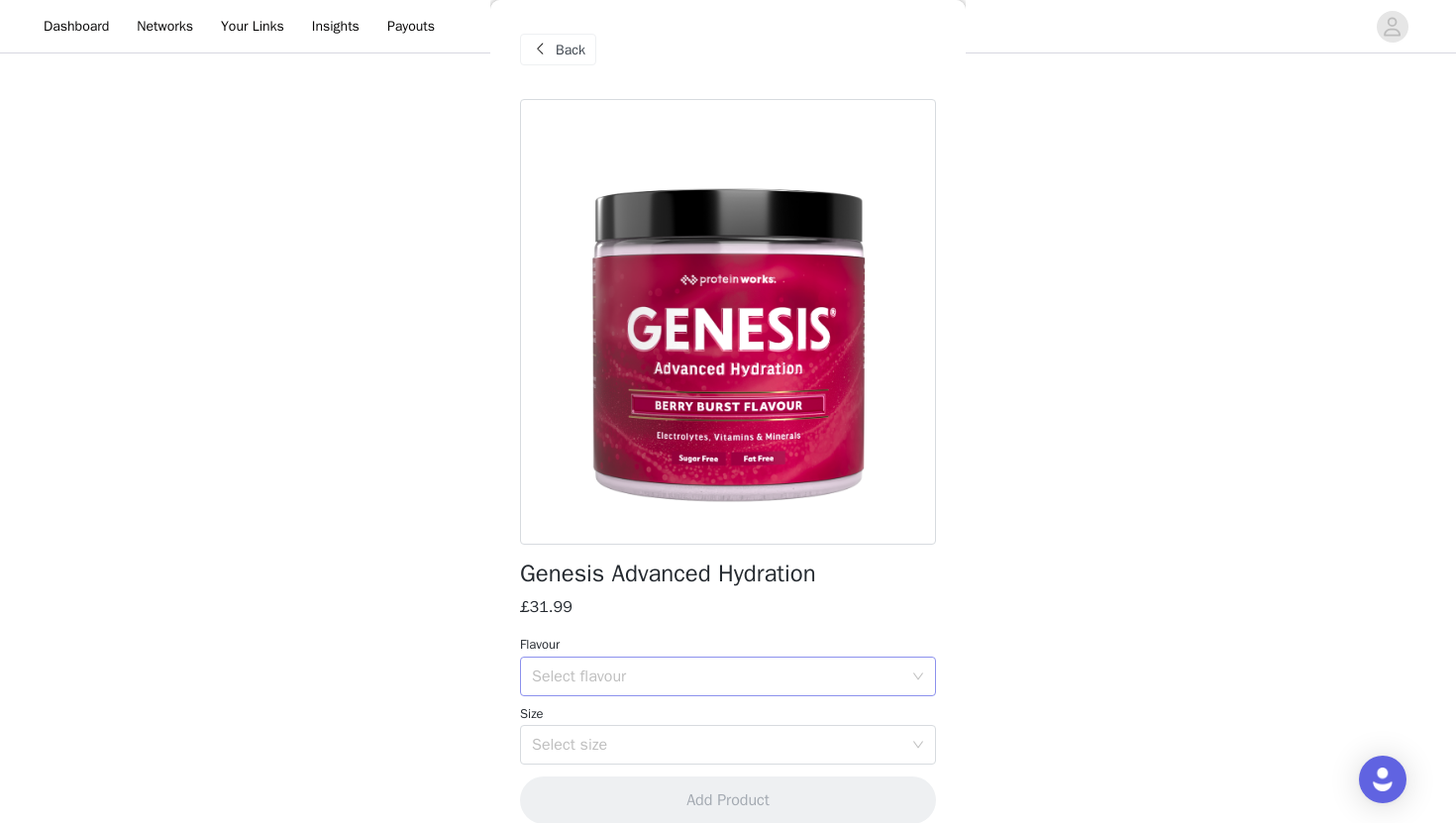 click on "Select flavour" at bounding box center [717, 676] 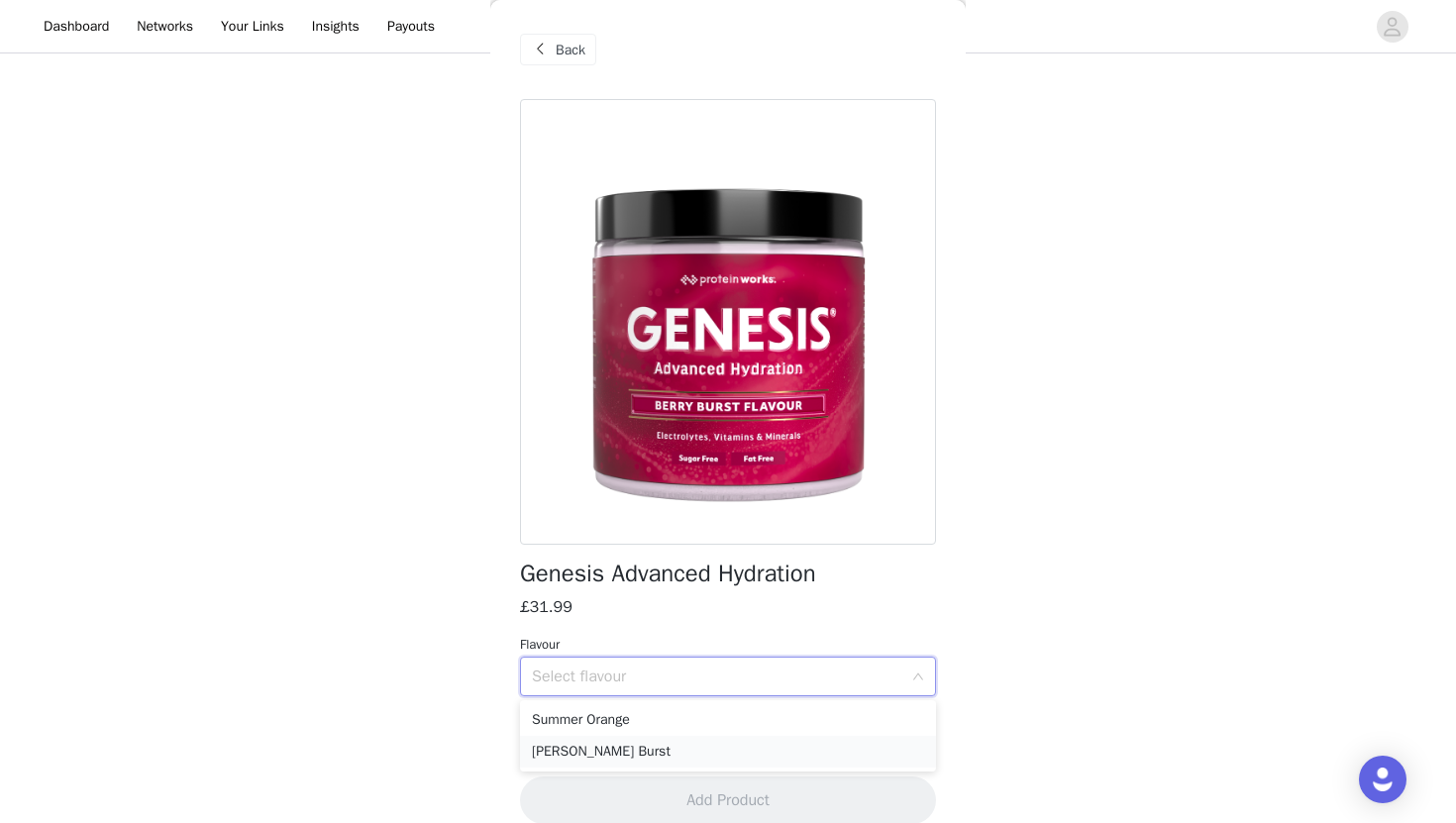 click on "Berry Burst" at bounding box center [728, 752] 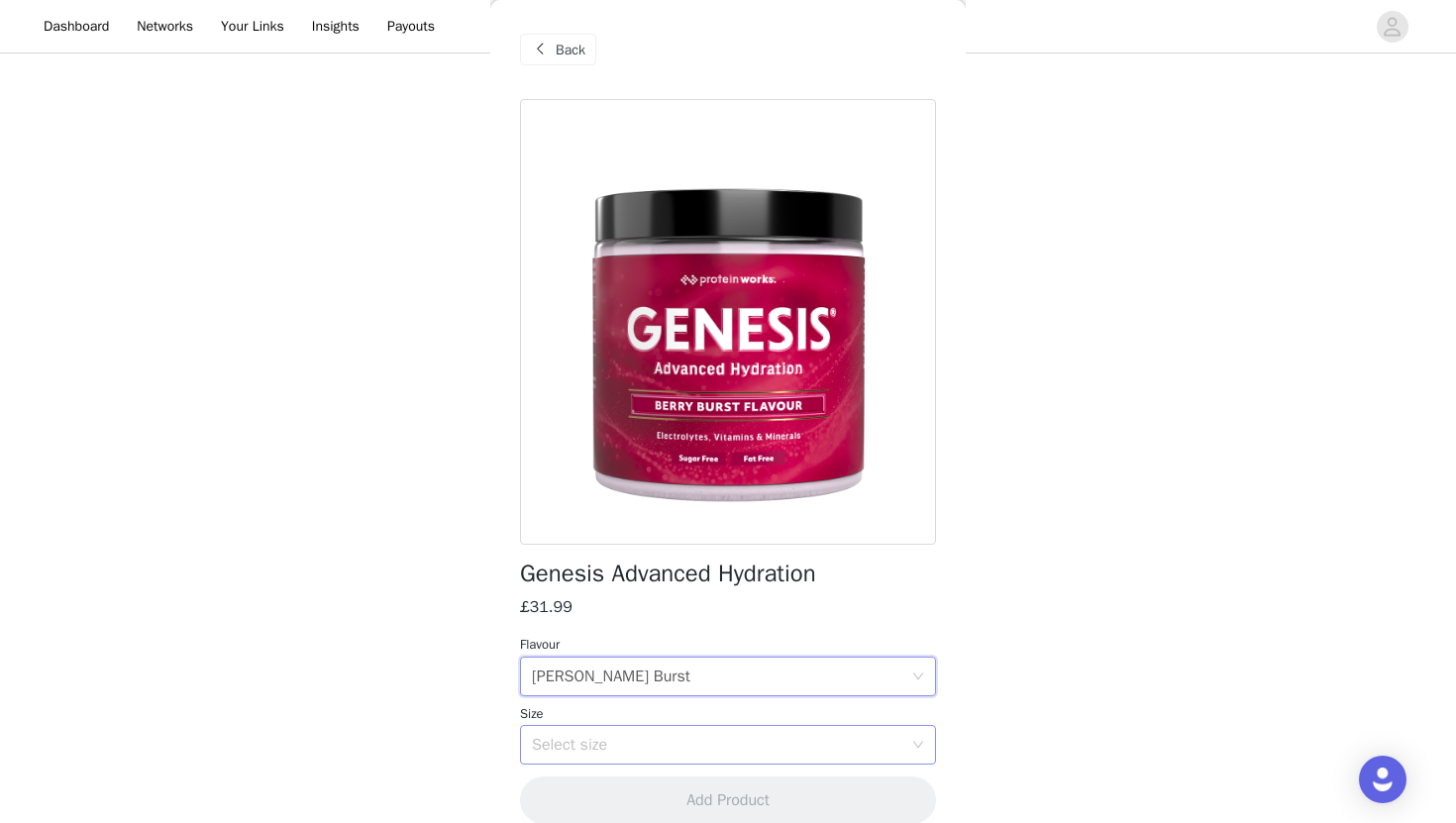 click on "Select size" at bounding box center [721, 745] 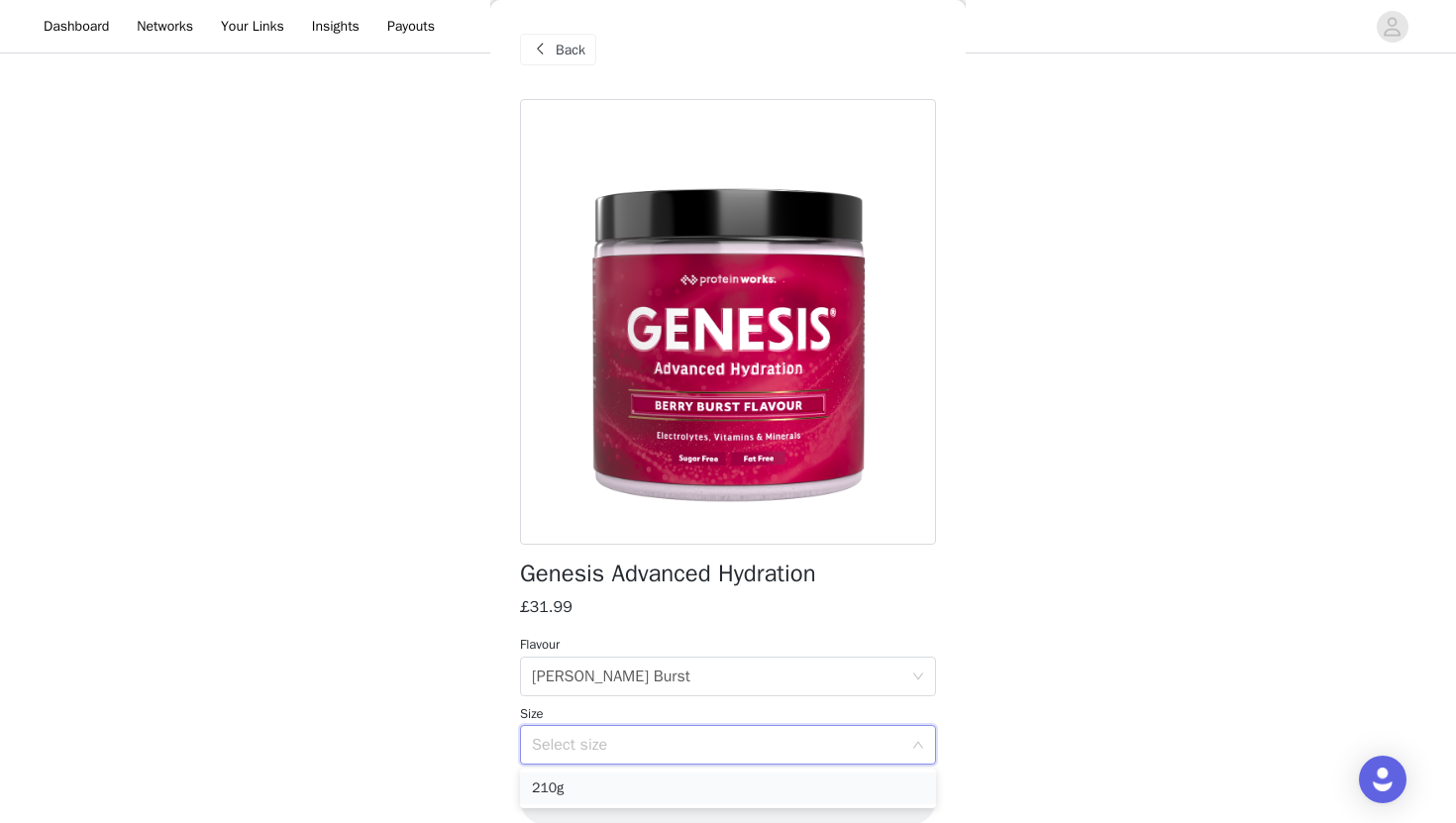 click on "210g" at bounding box center [728, 788] 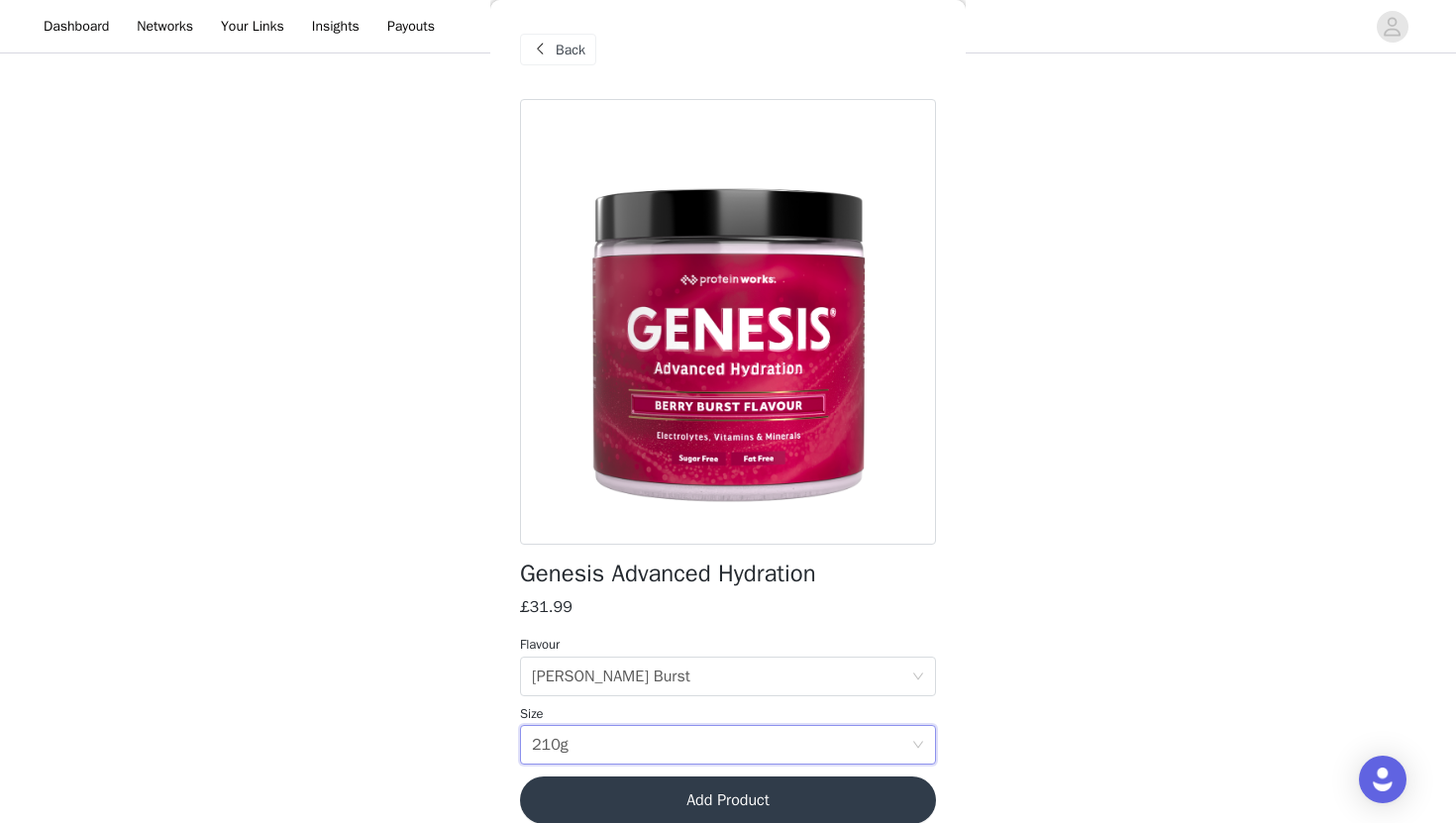 scroll, scrollTop: 25, scrollLeft: 0, axis: vertical 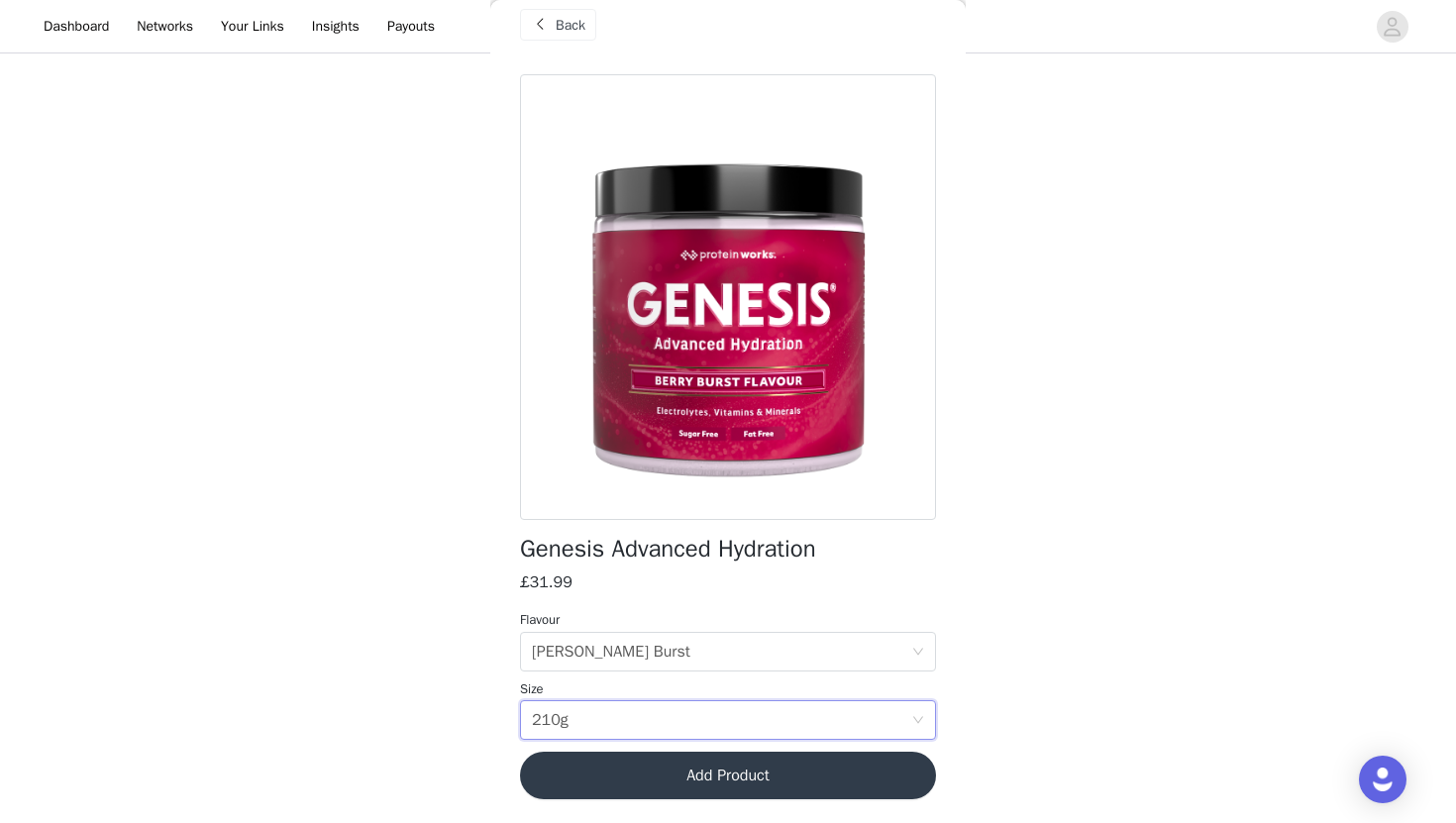 click on "Add Product" at bounding box center [728, 775] 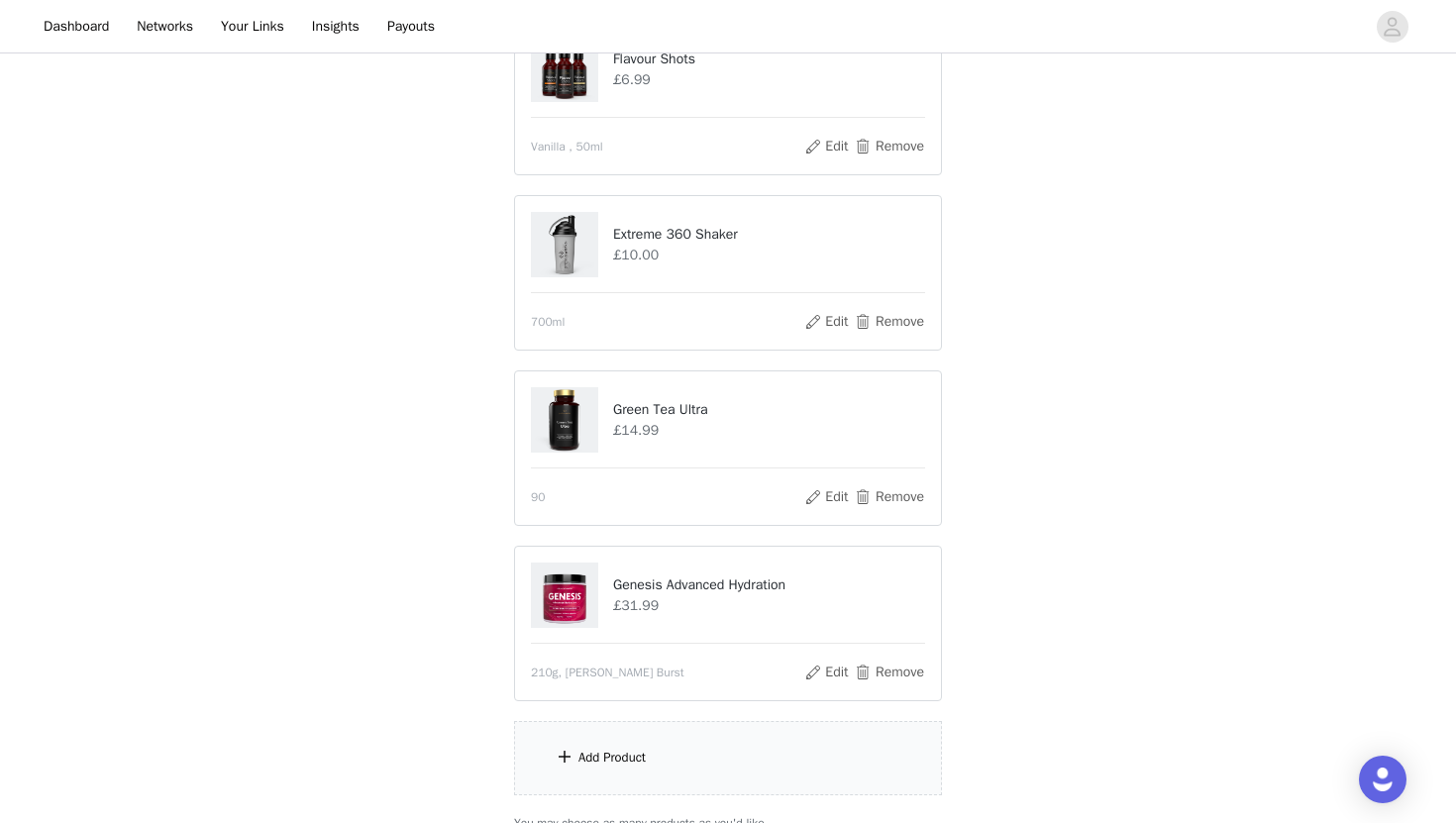 scroll, scrollTop: 800, scrollLeft: 0, axis: vertical 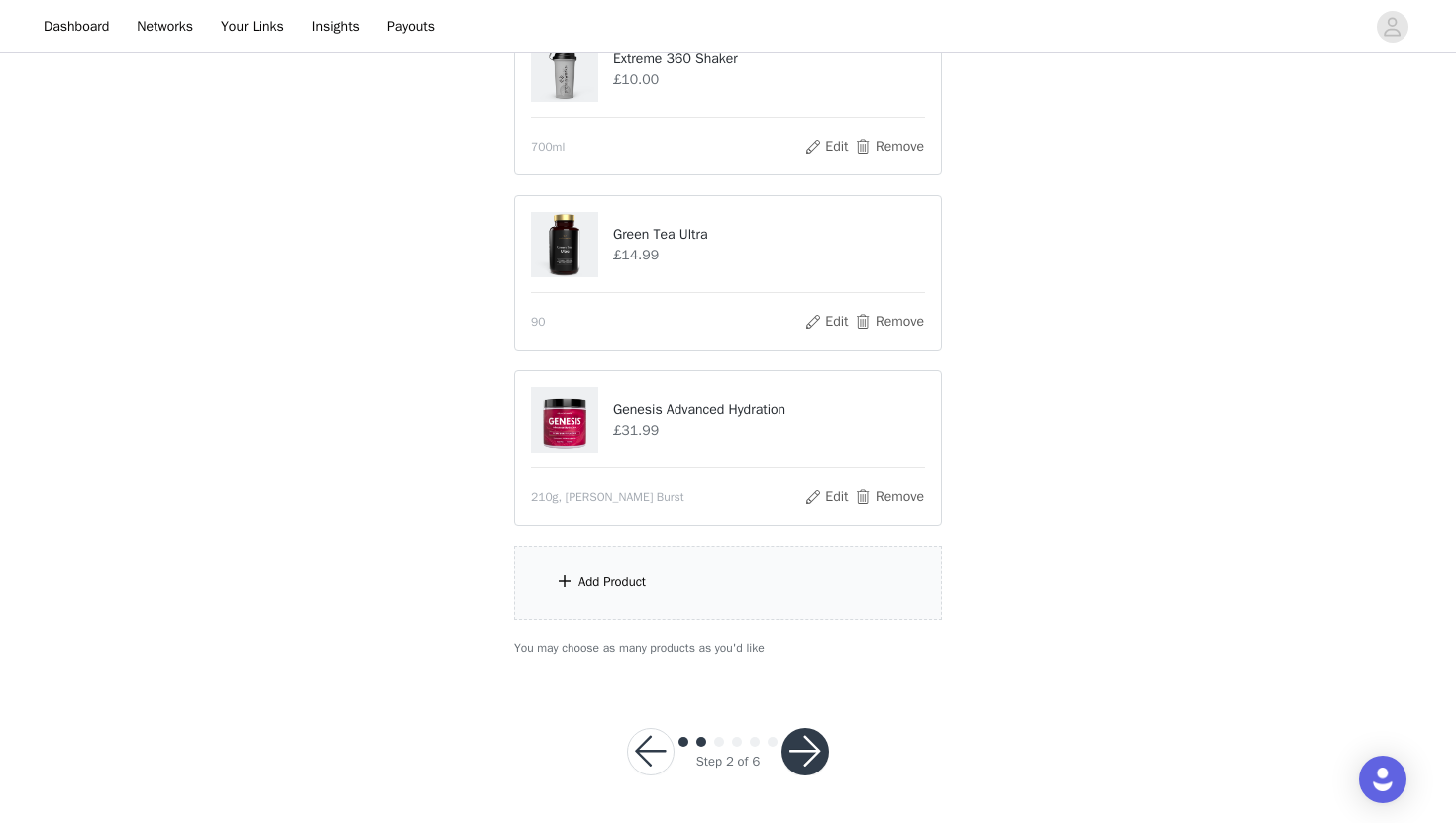 click on "Add Product" at bounding box center (728, 582) 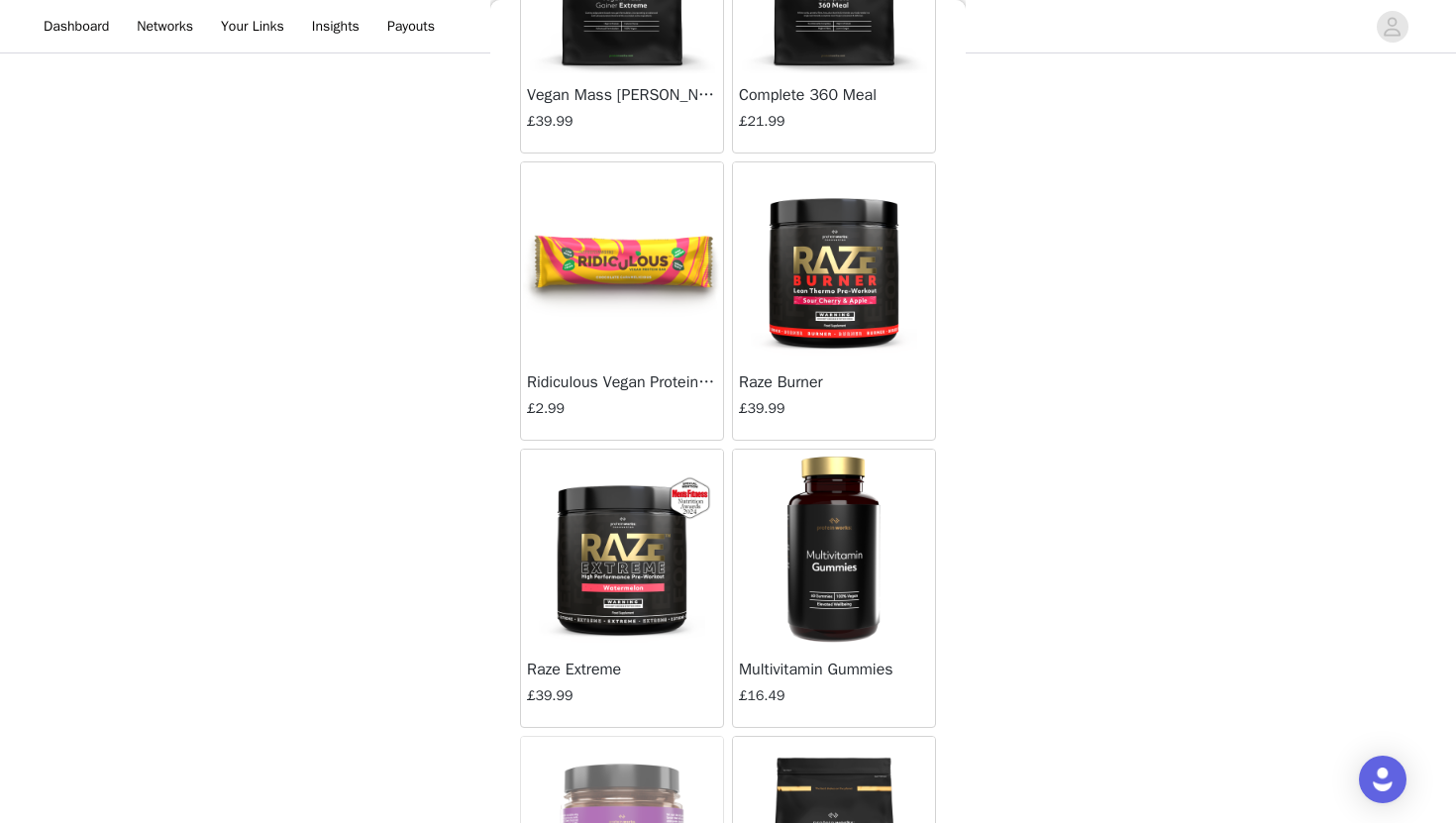 scroll, scrollTop: 18054, scrollLeft: 0, axis: vertical 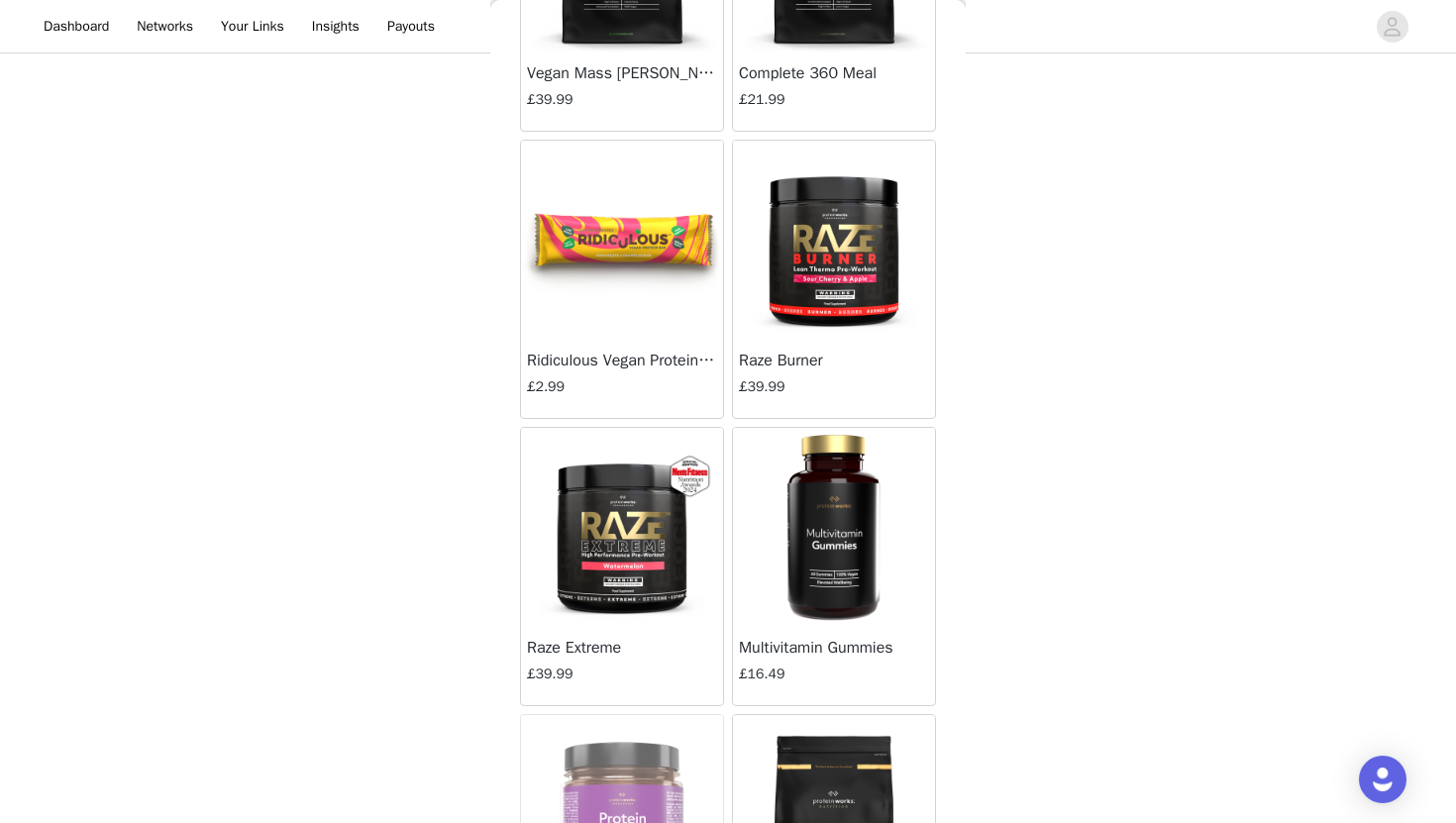 click at bounding box center [834, 527] 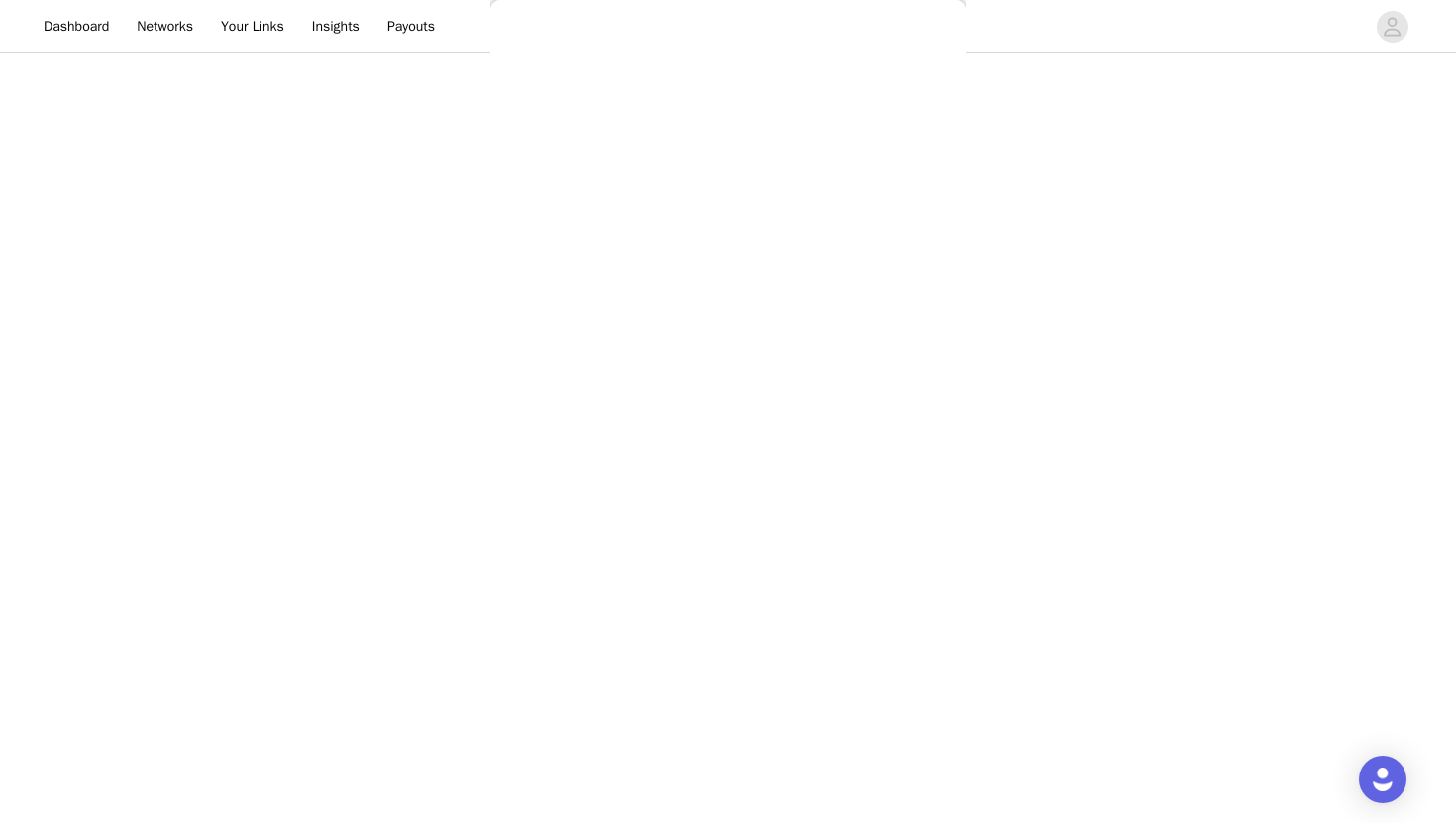 scroll, scrollTop: 0, scrollLeft: 0, axis: both 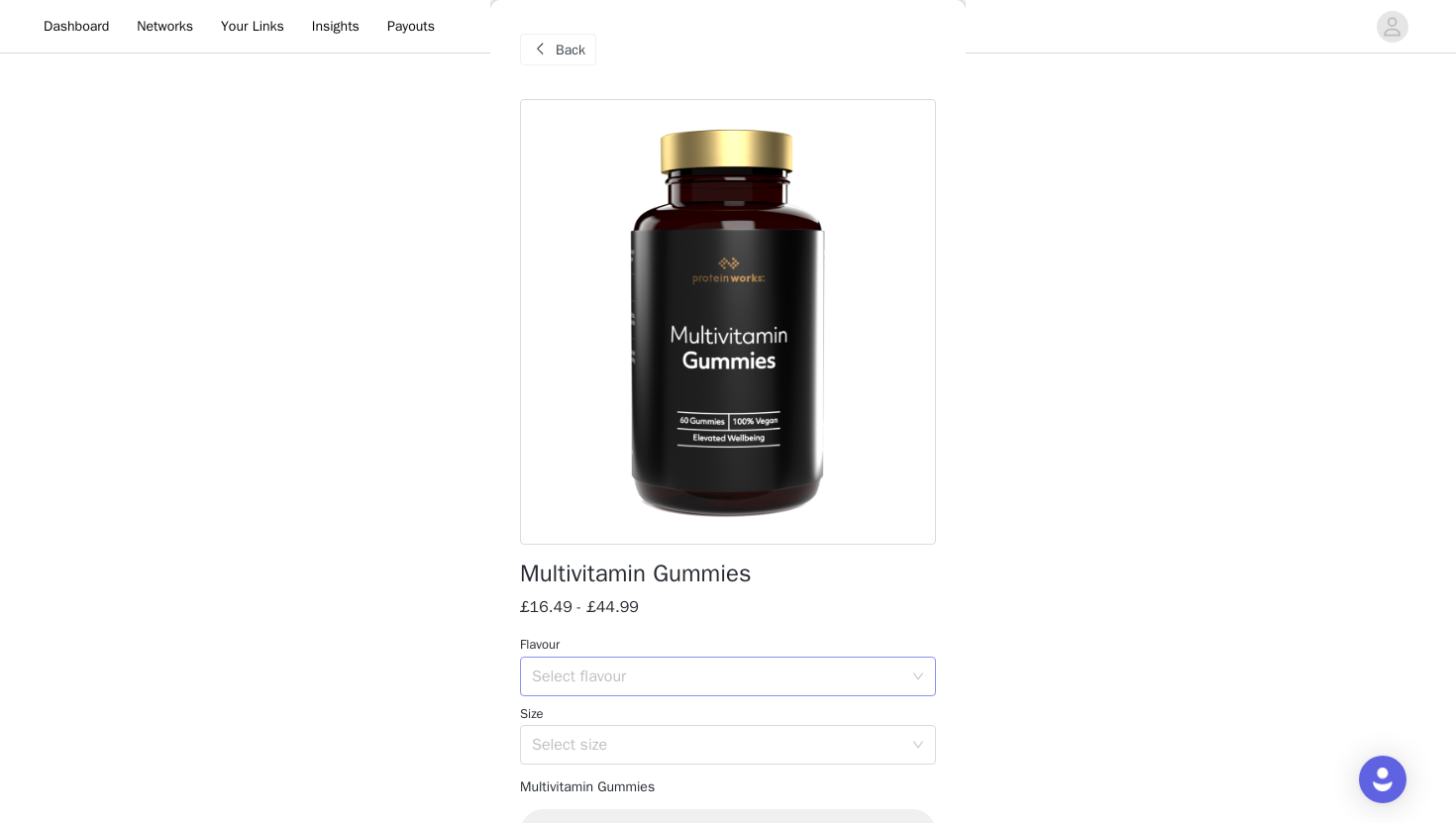 click on "Select flavour" at bounding box center [717, 676] 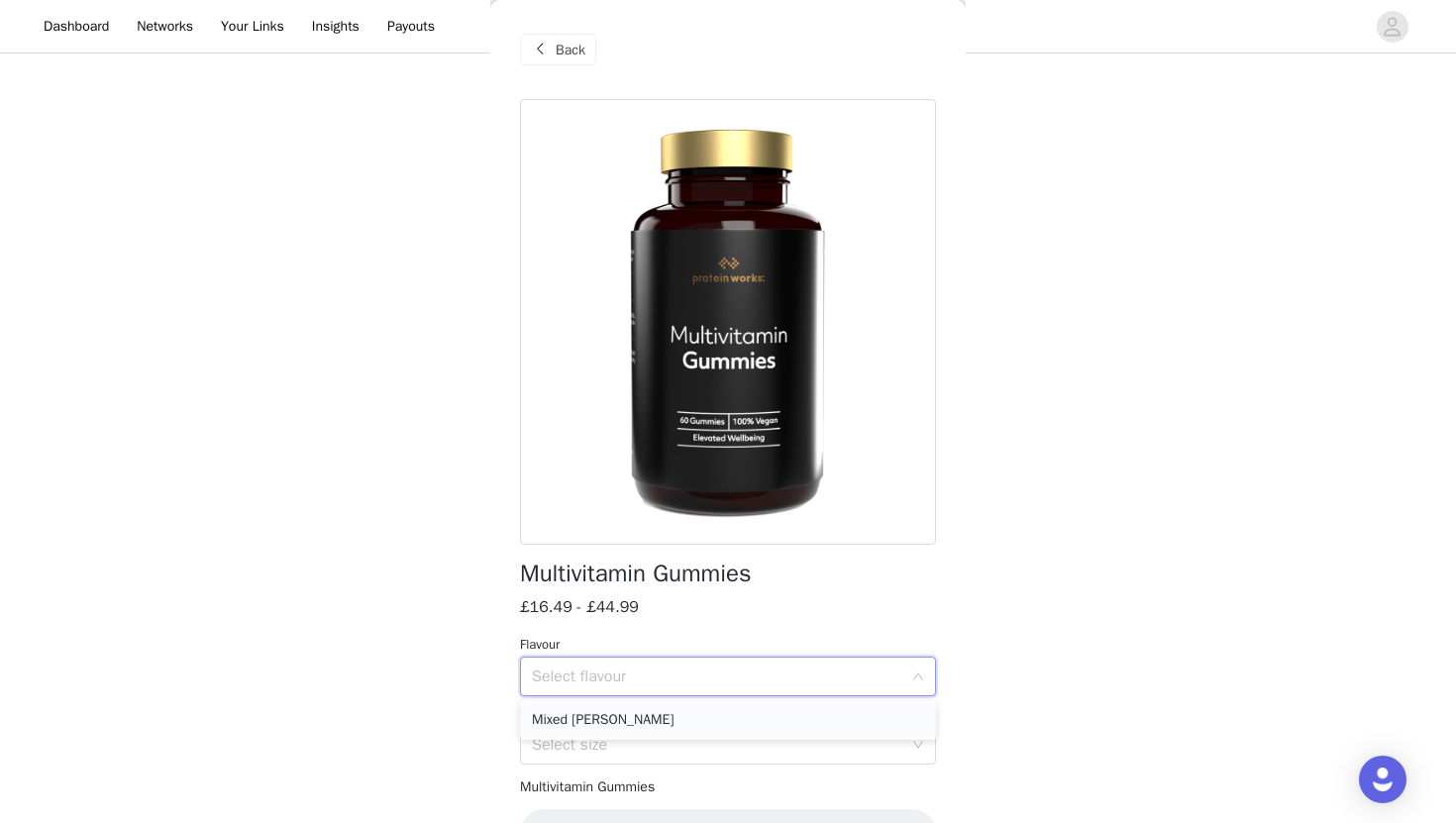 click on "Mixed Berry" at bounding box center (728, 720) 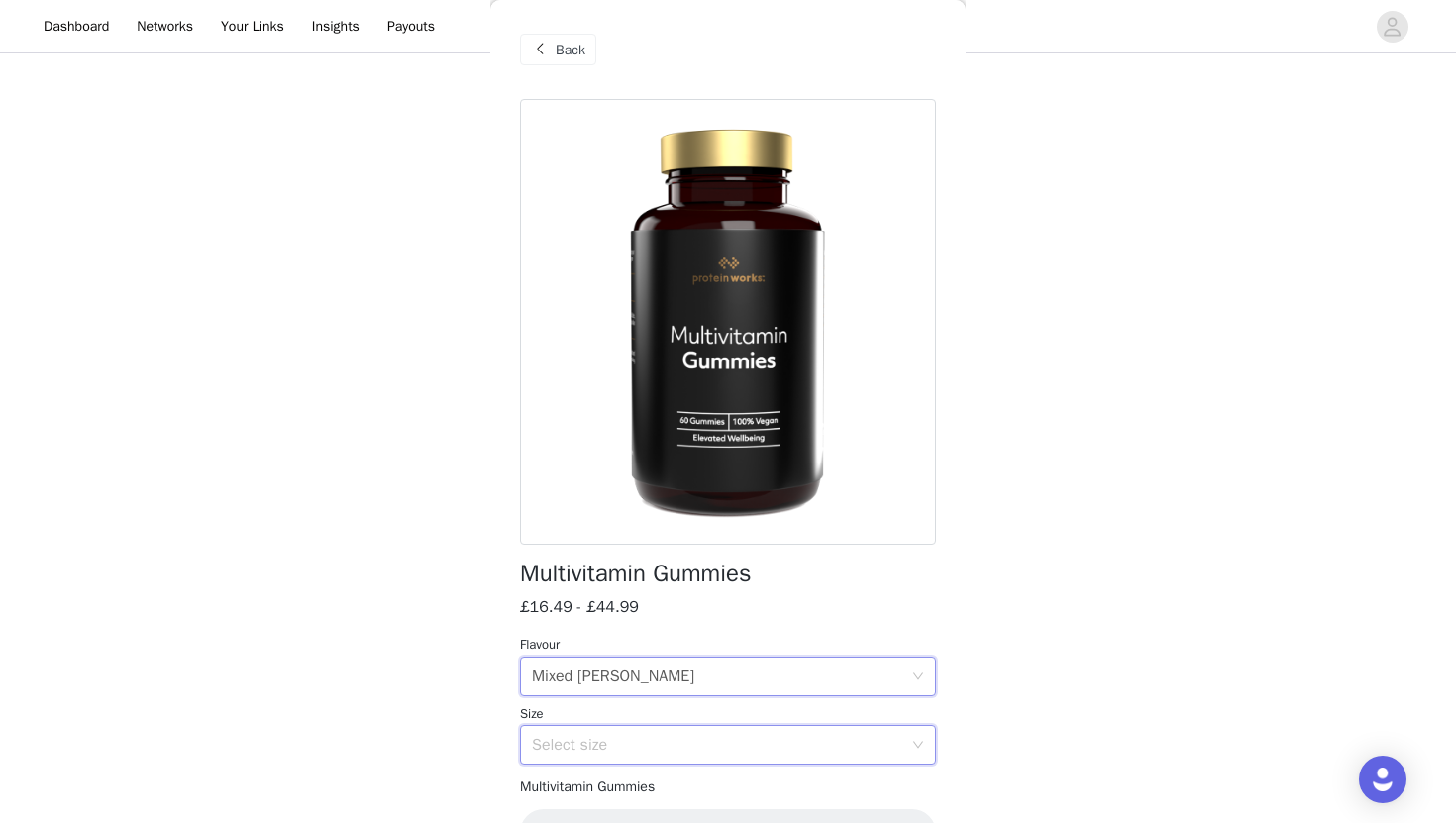 click on "Select size" at bounding box center (721, 745) 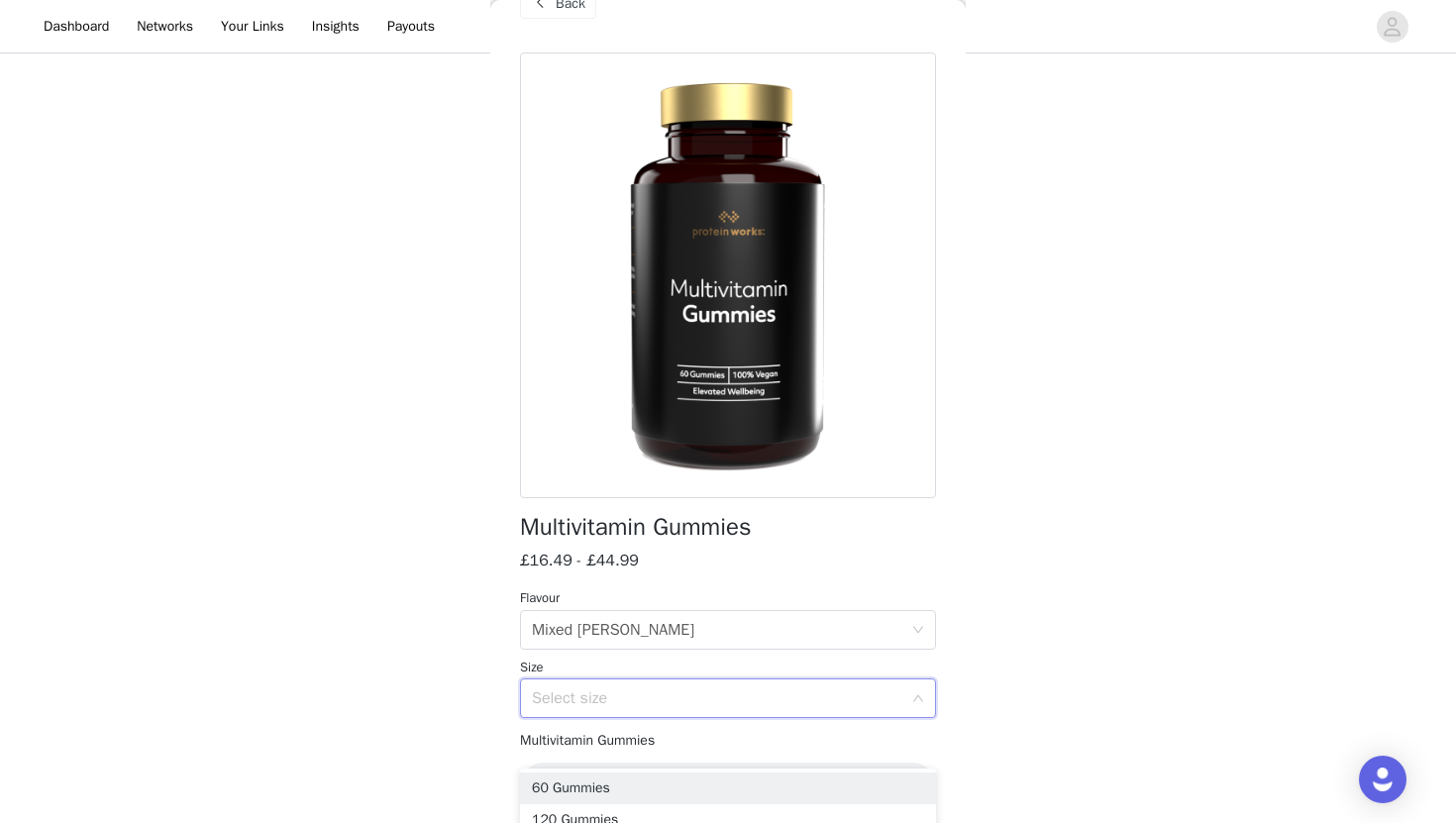 scroll, scrollTop: 57, scrollLeft: 0, axis: vertical 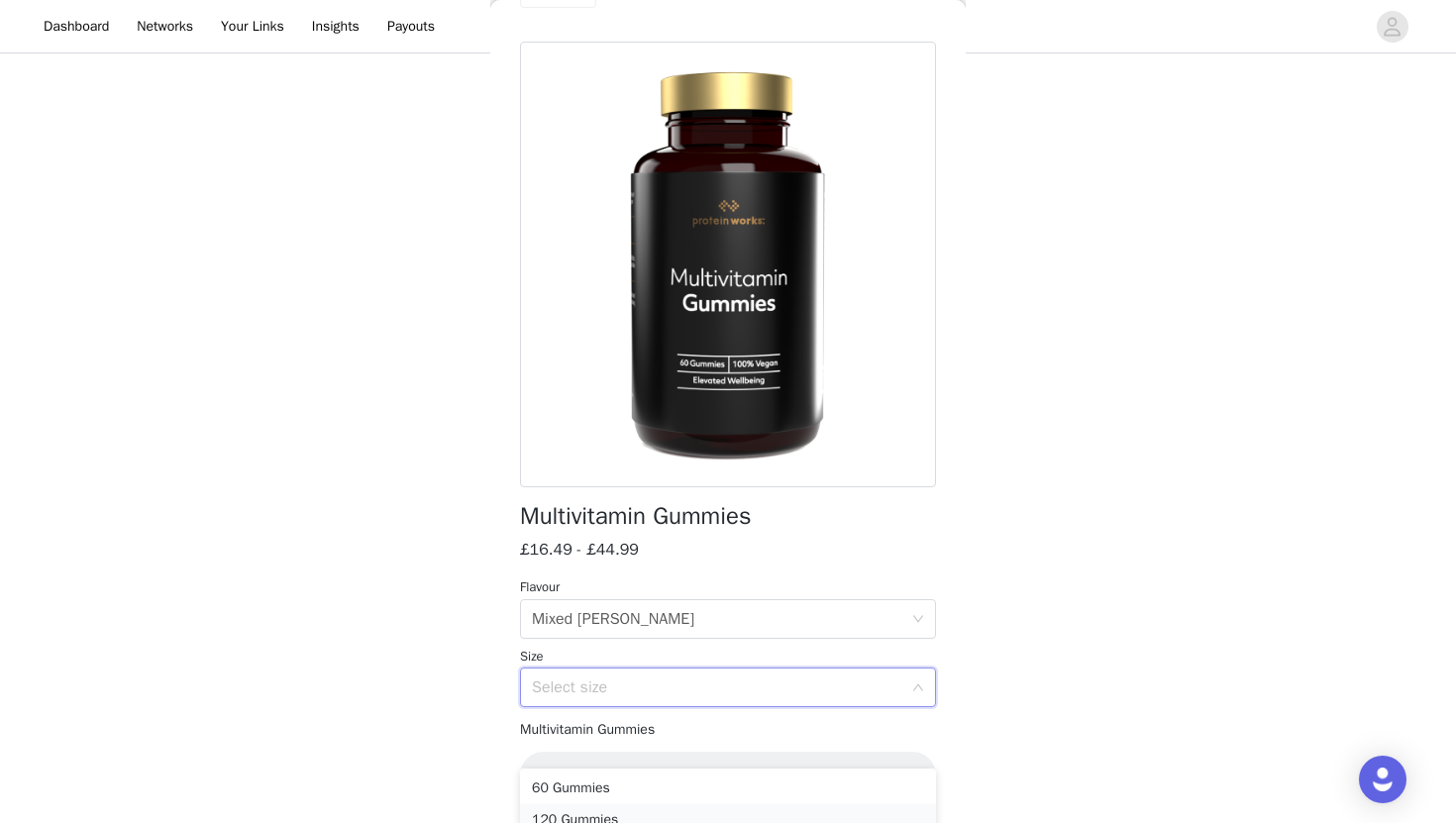 click on "120 Gummies" at bounding box center (728, 820) 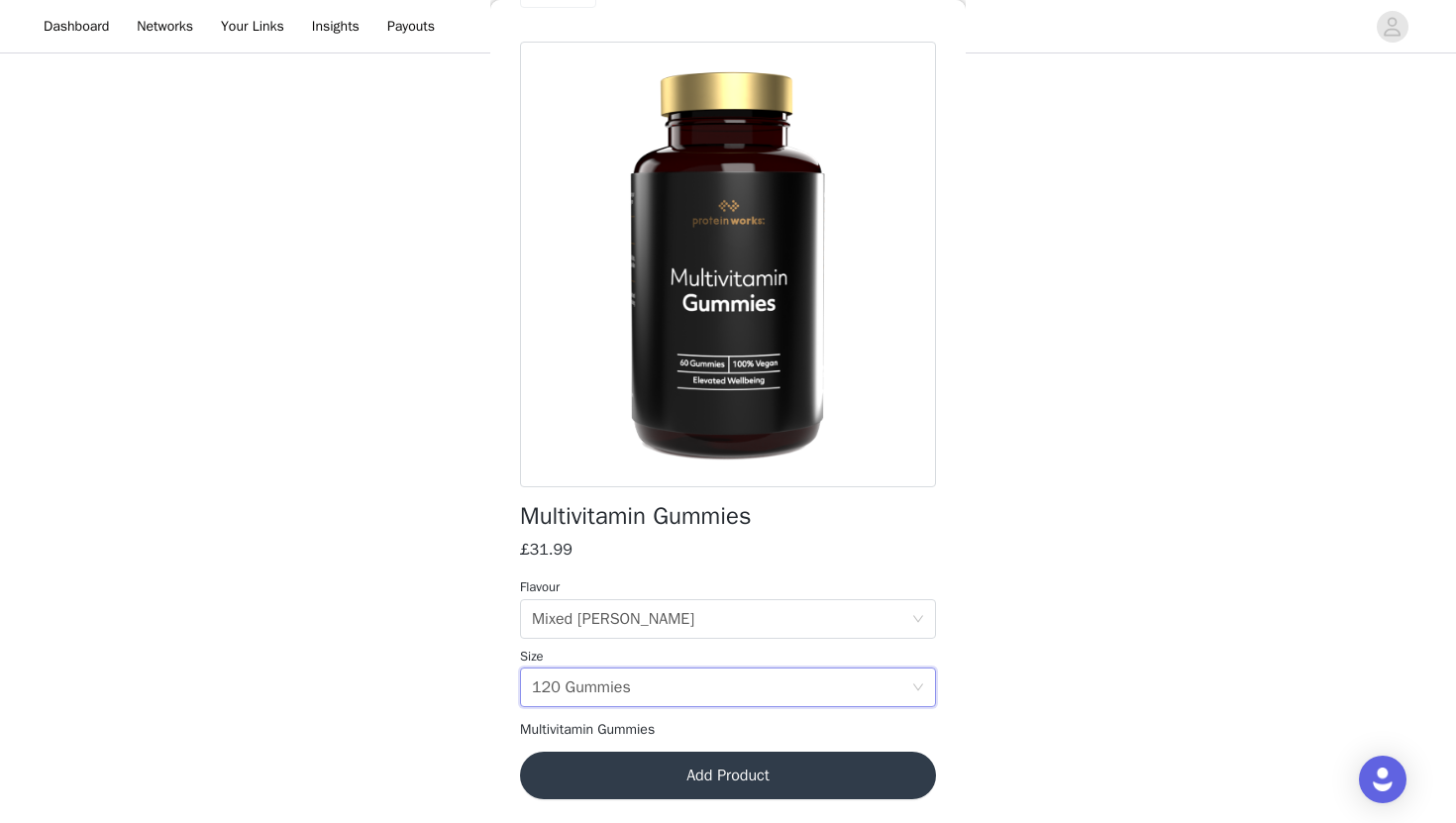 click on "Add Product" at bounding box center [728, 775] 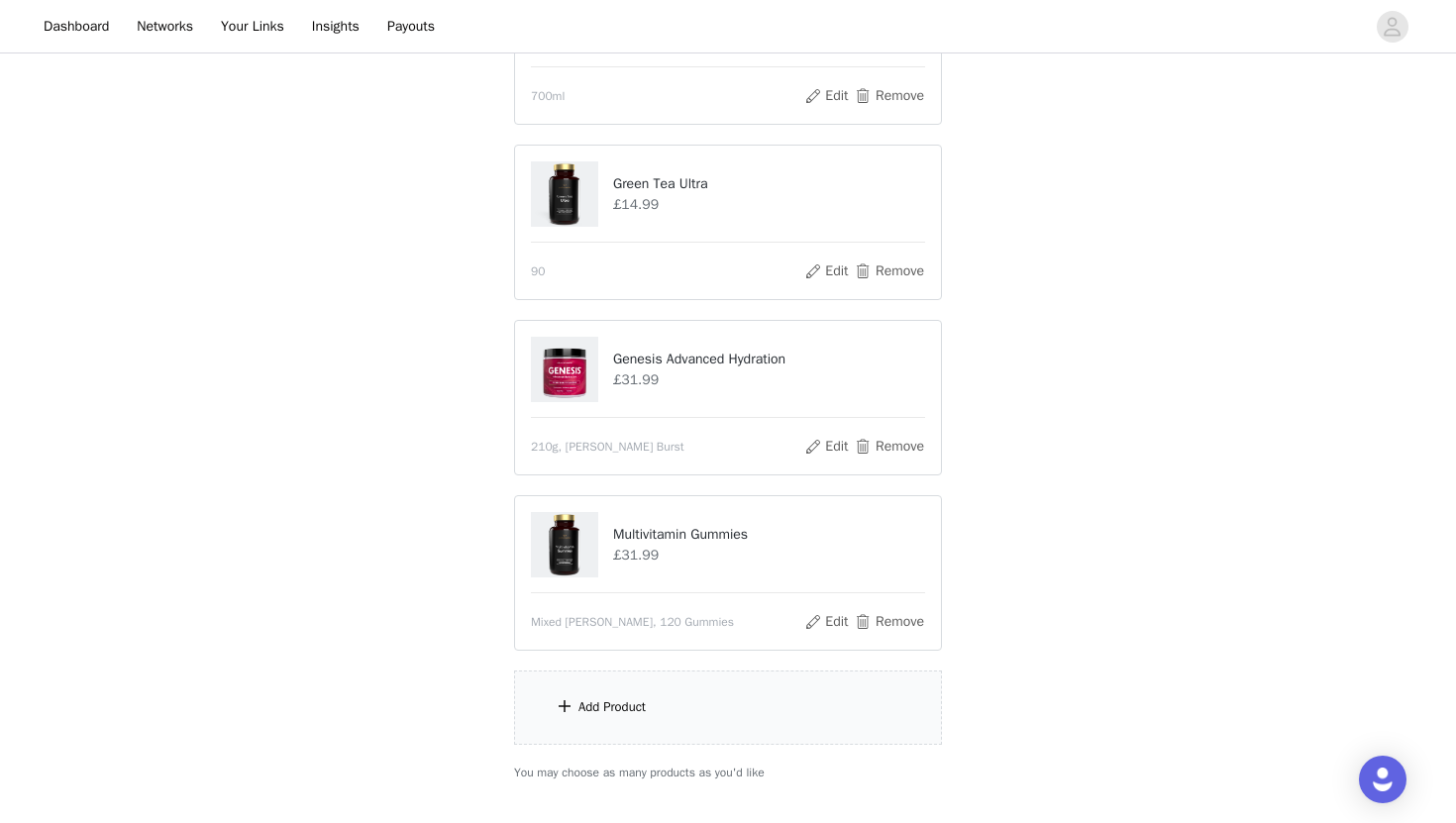 scroll, scrollTop: 867, scrollLeft: 0, axis: vertical 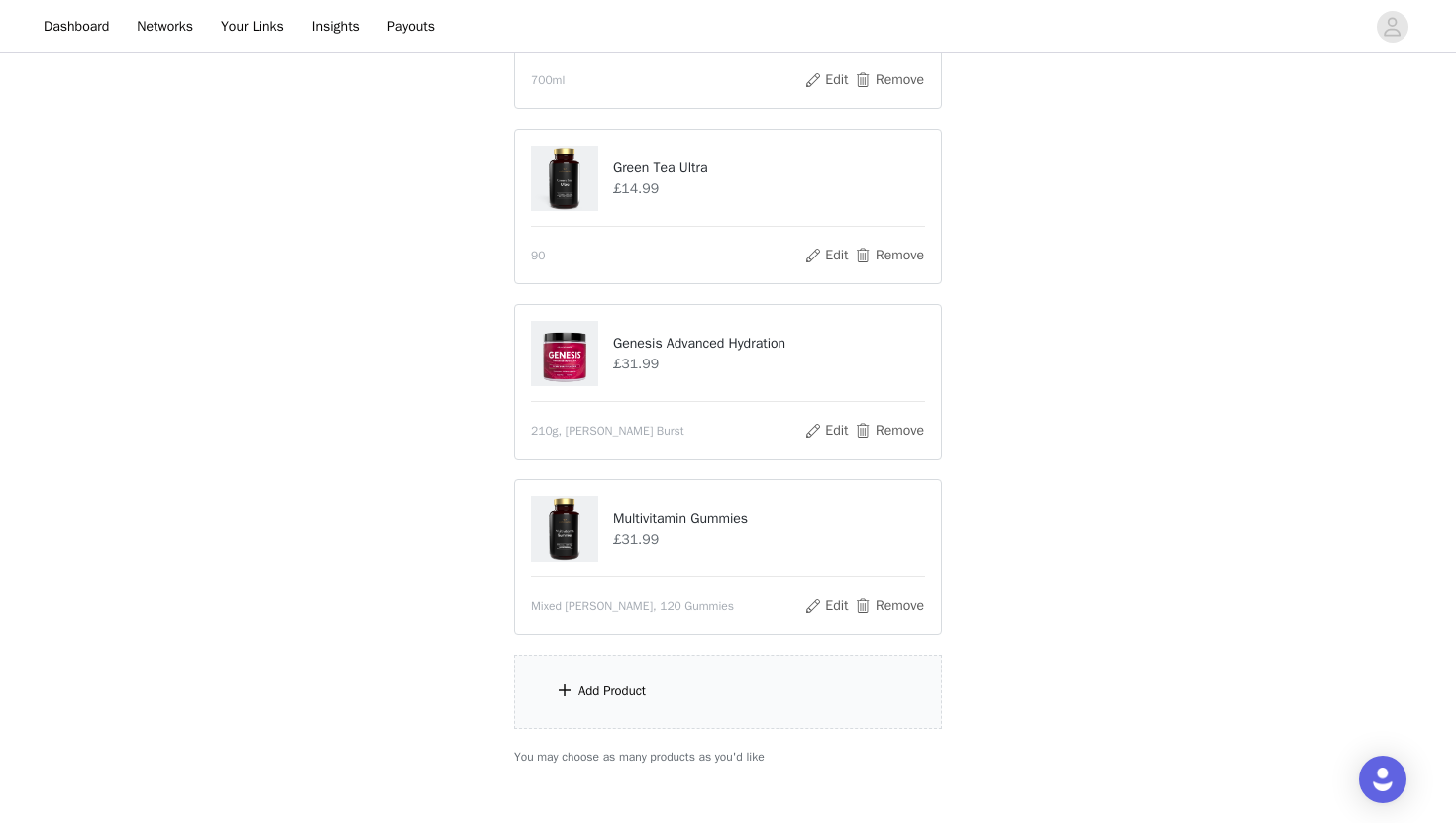 click on "Add Product" at bounding box center (728, 691) 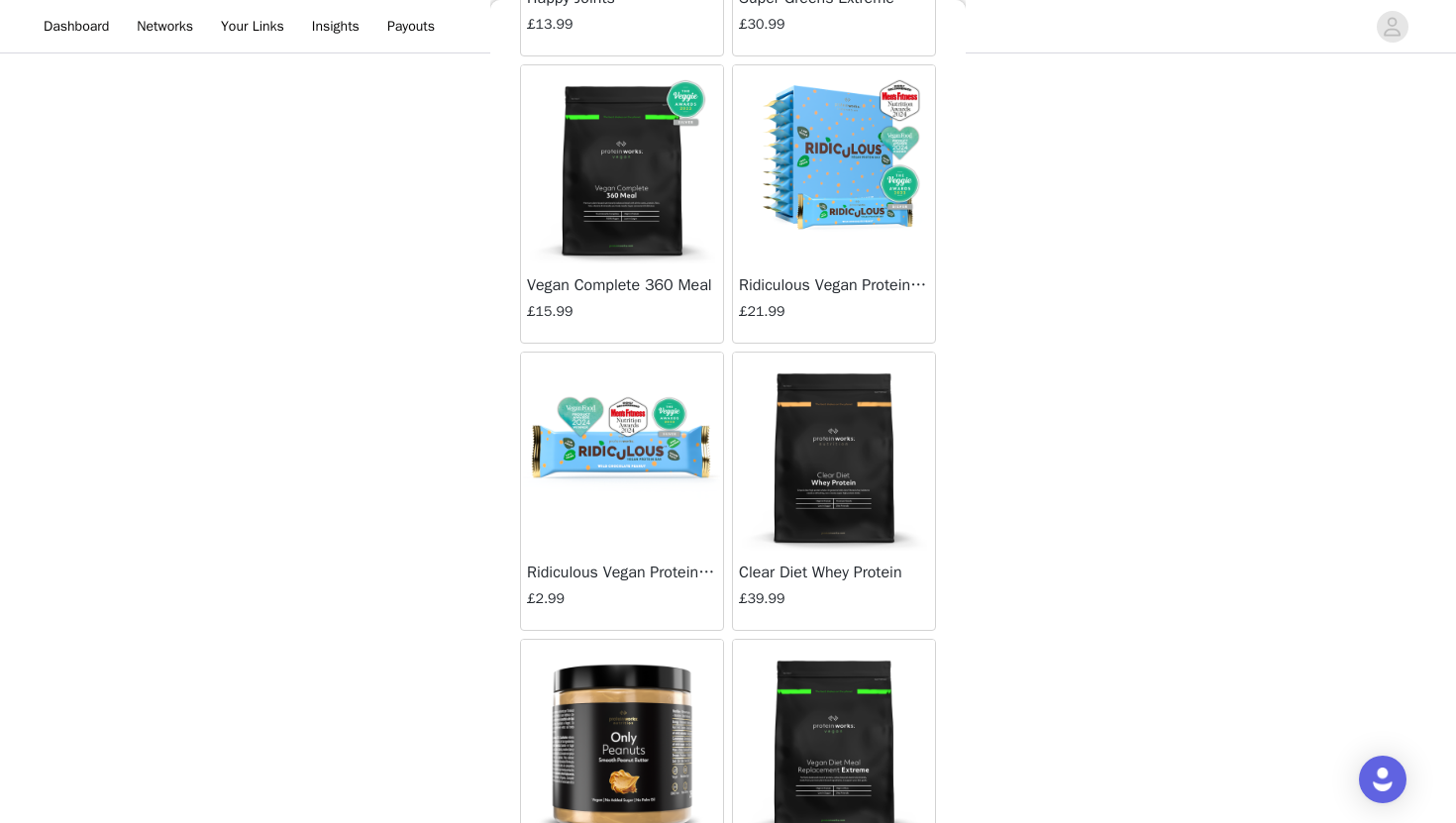 scroll, scrollTop: 18515, scrollLeft: 0, axis: vertical 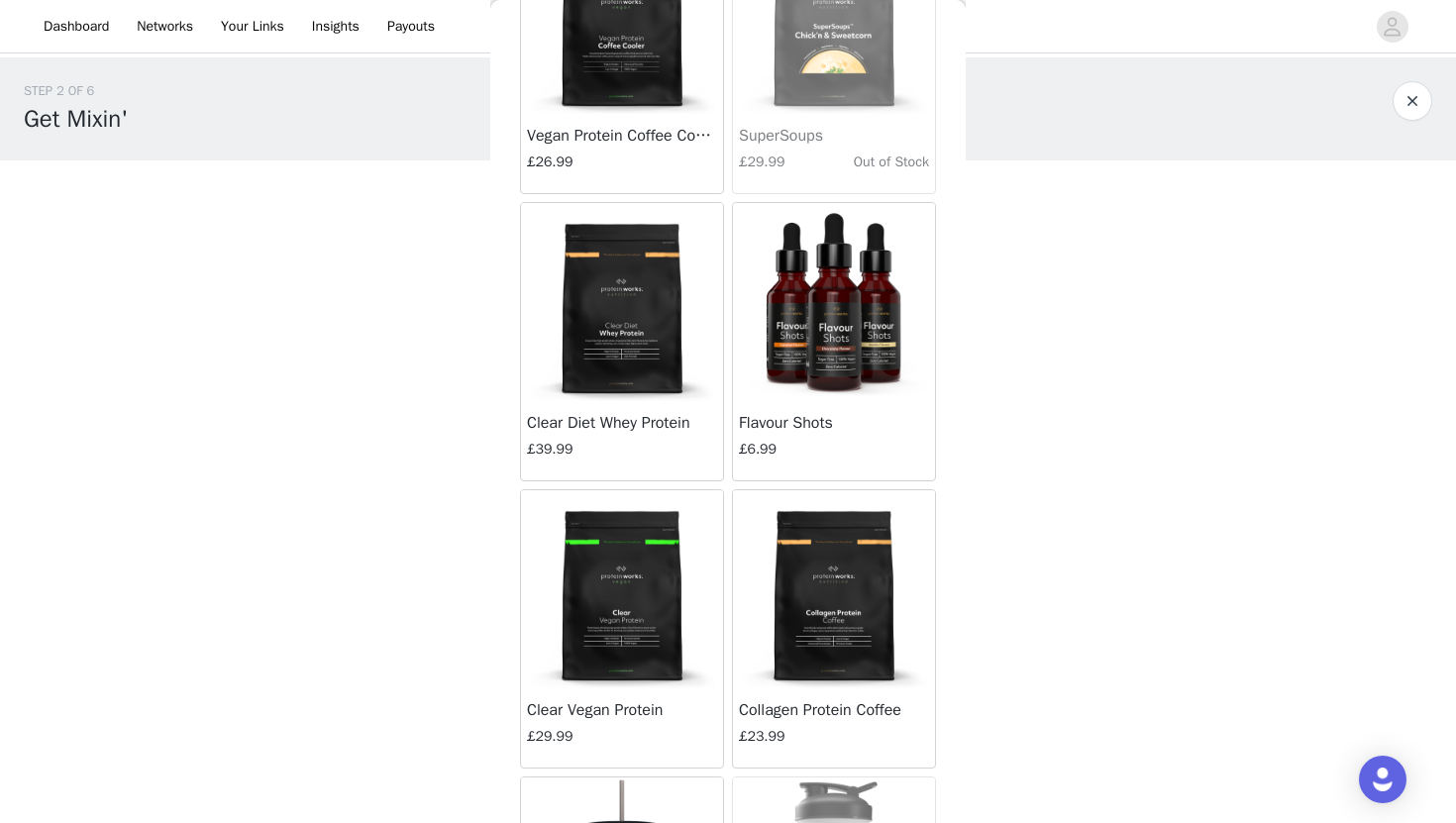 click at bounding box center (622, 302) 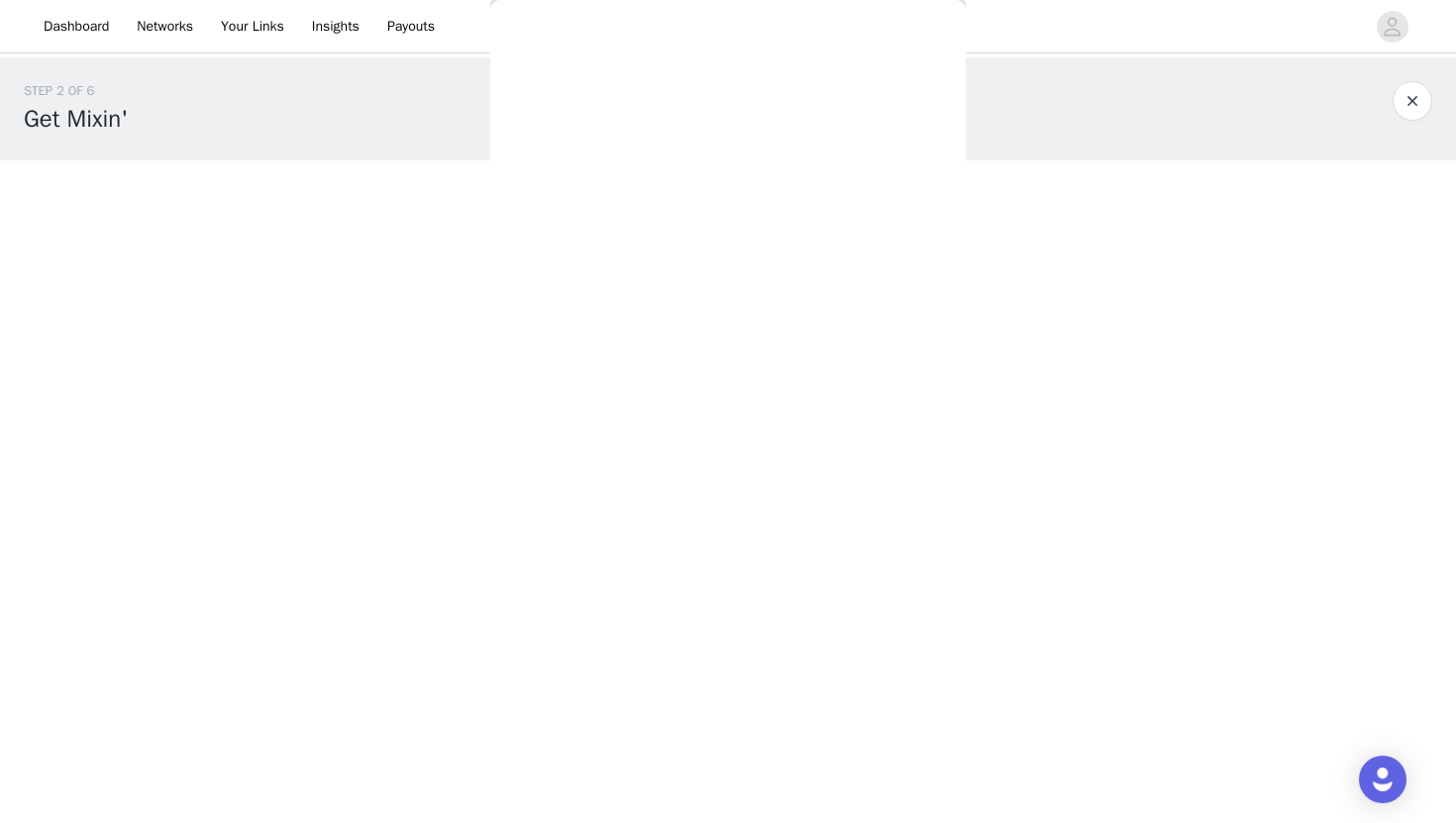 scroll, scrollTop: 0, scrollLeft: 0, axis: both 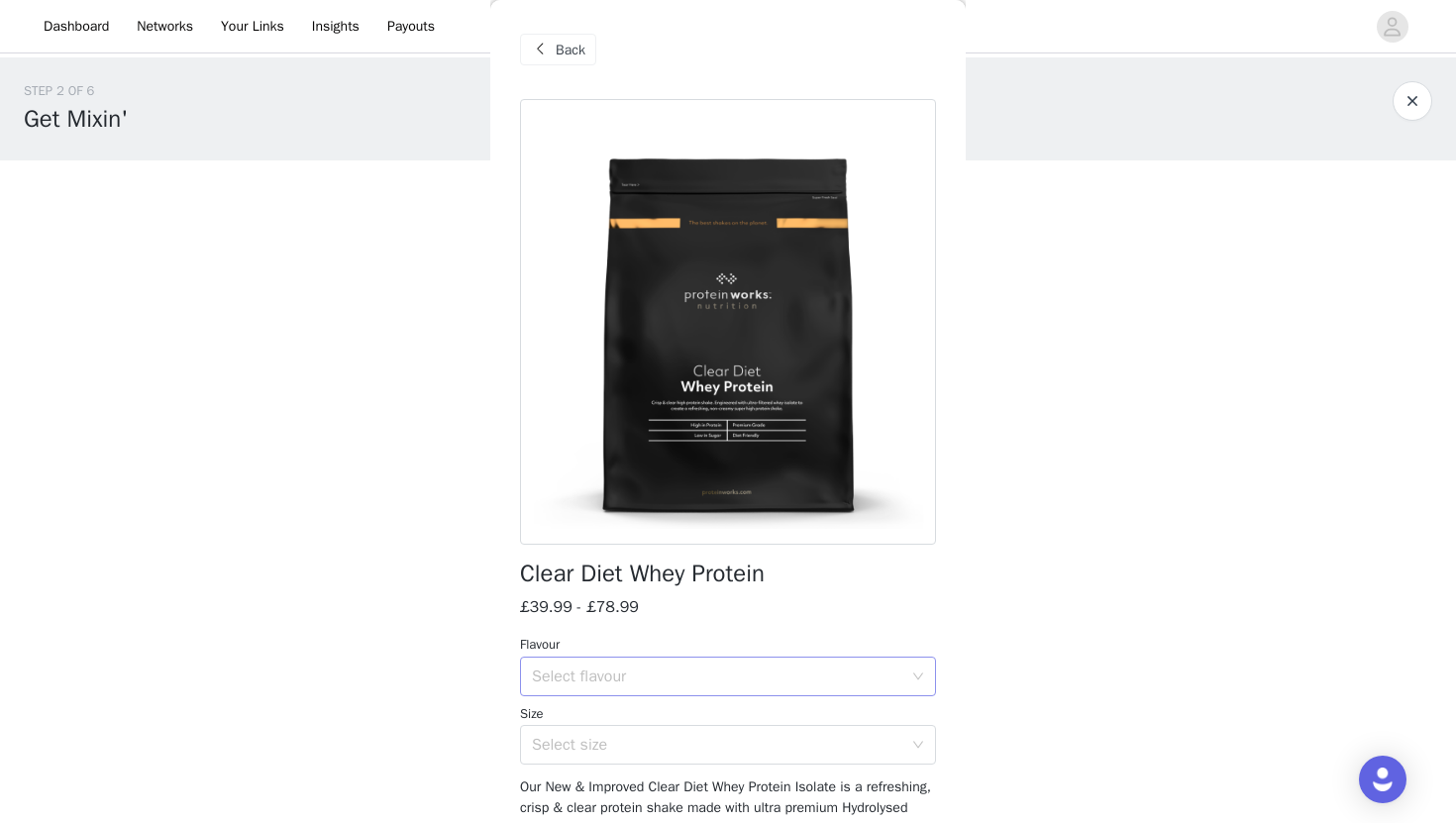 click on "Select flavour" at bounding box center [721, 676] 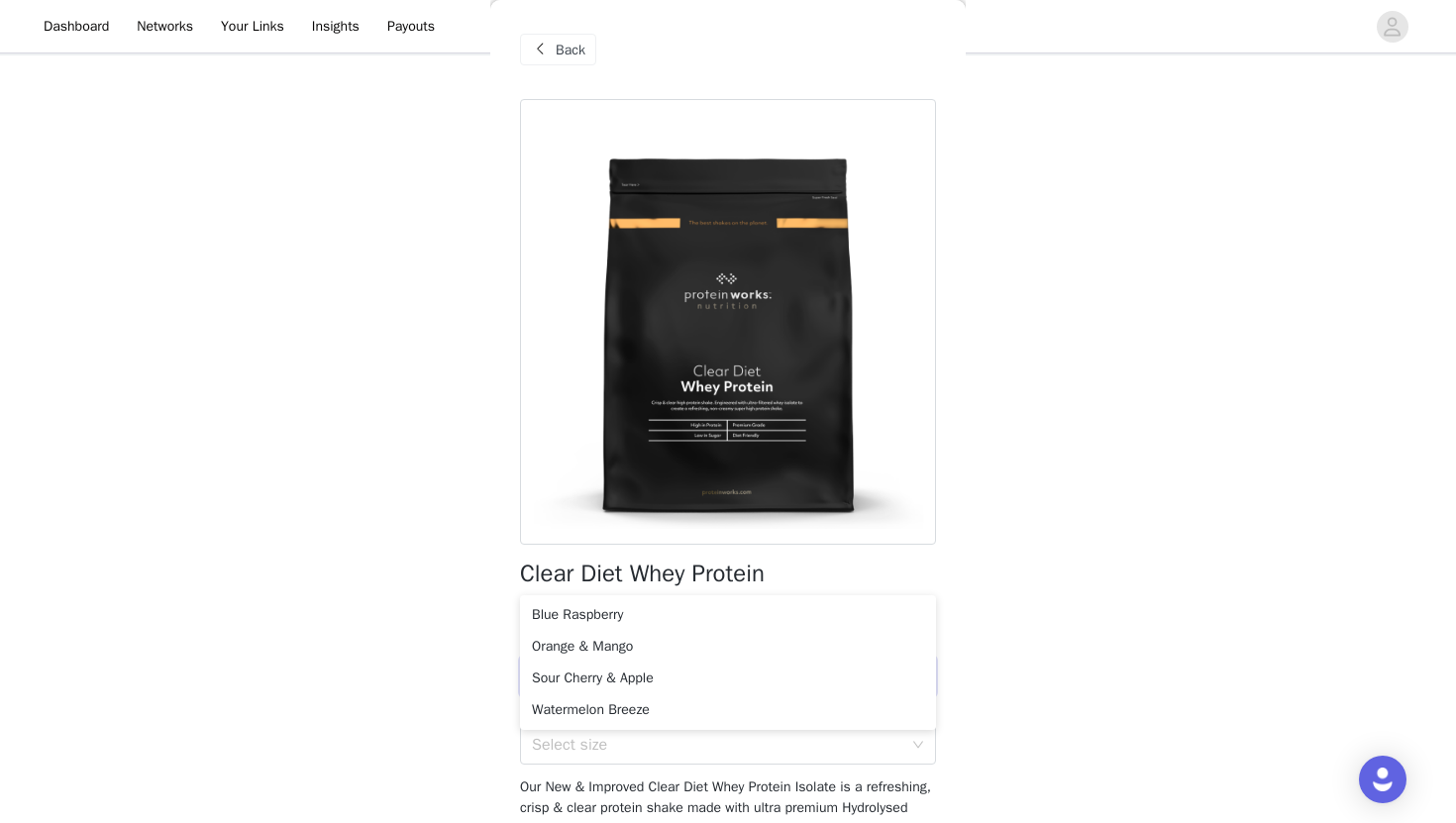 scroll, scrollTop: 111, scrollLeft: 0, axis: vertical 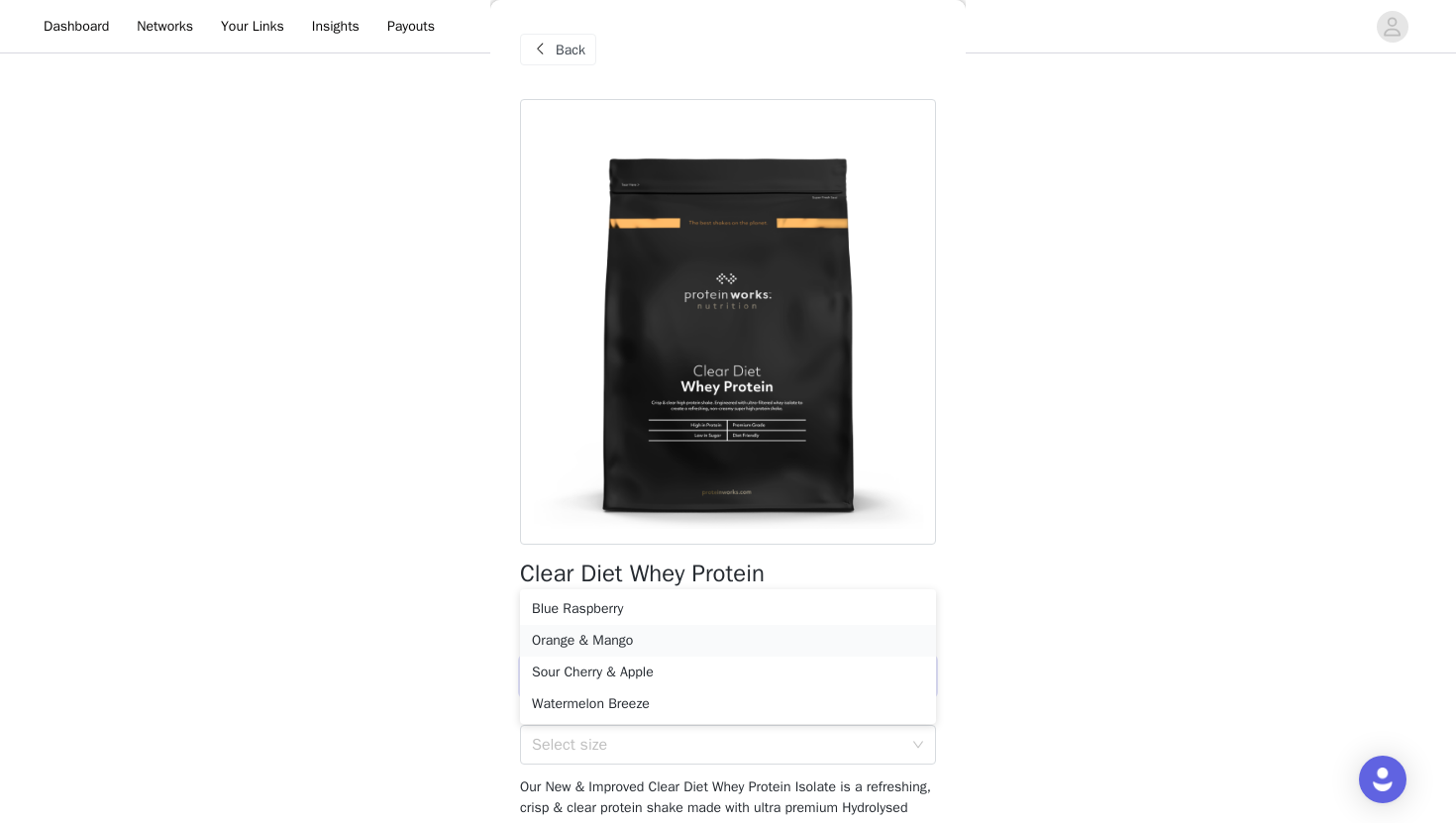 click on "Orange & Mango" at bounding box center (728, 641) 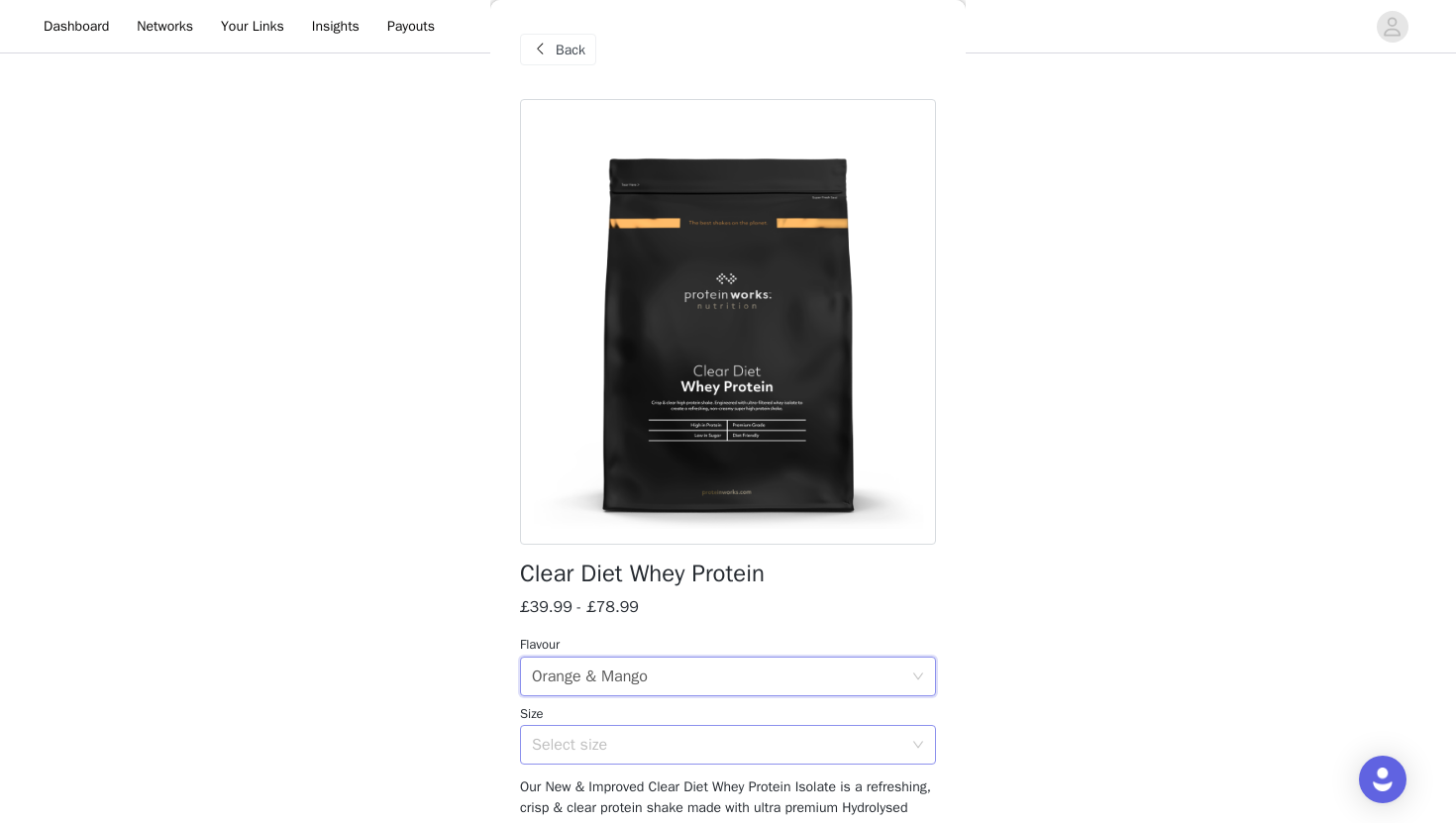 click on "Select size" at bounding box center (717, 745) 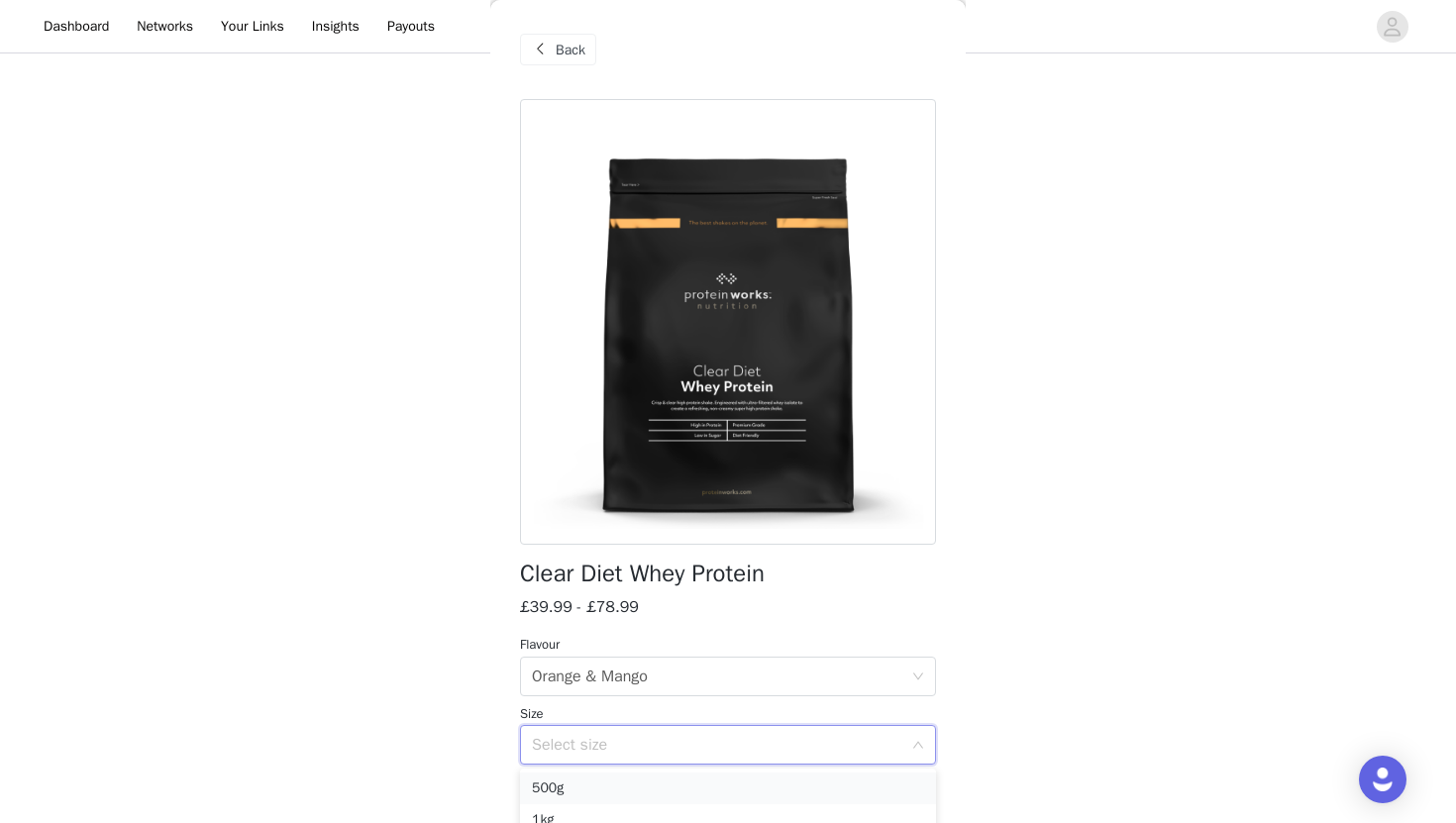 click on "500g" at bounding box center (728, 788) 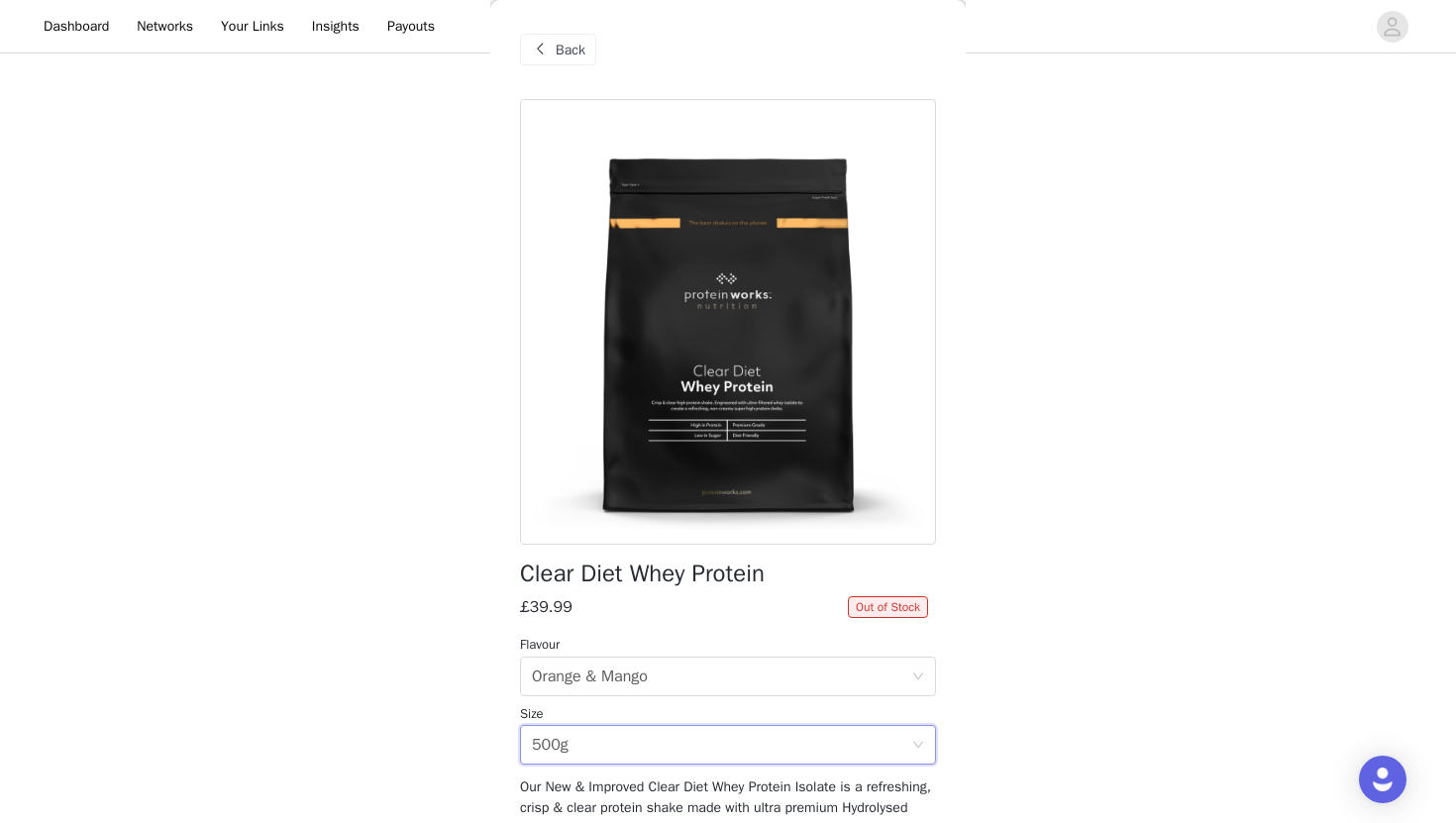 click on "STEP 2 OF 6
Get Mixin'
Place your order. Please be sure to check onsite to ensure the products you have chosen are in stock.       7 Selected   Remaining Funds: £68.06         Essential Multivitamin     £9.99       60       Edit   Remove     Whey Protein 80 (Concentrate)     £25.99       Salted Caramel Bandit, 500g       Edit   Remove     Flavour Shots     £6.99       Vanilla  , 50ml       Edit   Remove     Extreme 360 Shaker     £10.00       700ml       Edit   Remove     Green Tea Ultra      £14.99       90       Edit   Remove     Genesis Advanced Hydration     £31.99       210g, Berry Burst       Edit   Remove     Multivitamin Gummies     £31.99       Mixed Berry, 120 Gummies       Edit   Remove     Add Product     You may choose as many products as you'd like     Back     Clear Diet Whey Protein       £39.99        Out of Stock   Flavour   Select flavour Orange & Mango  Size   Select size 500g" at bounding box center (728, 746) 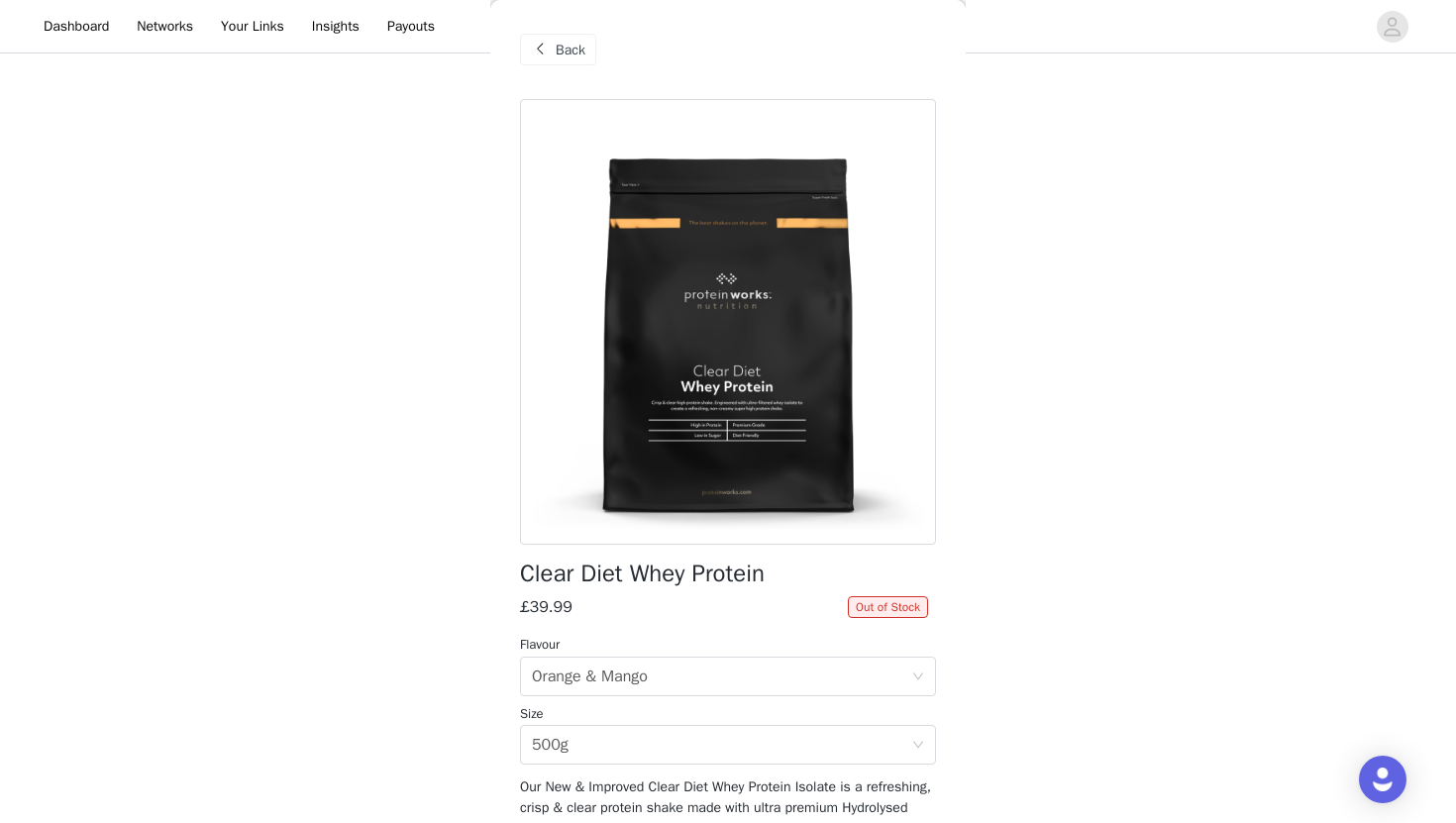 scroll, scrollTop: 976, scrollLeft: 0, axis: vertical 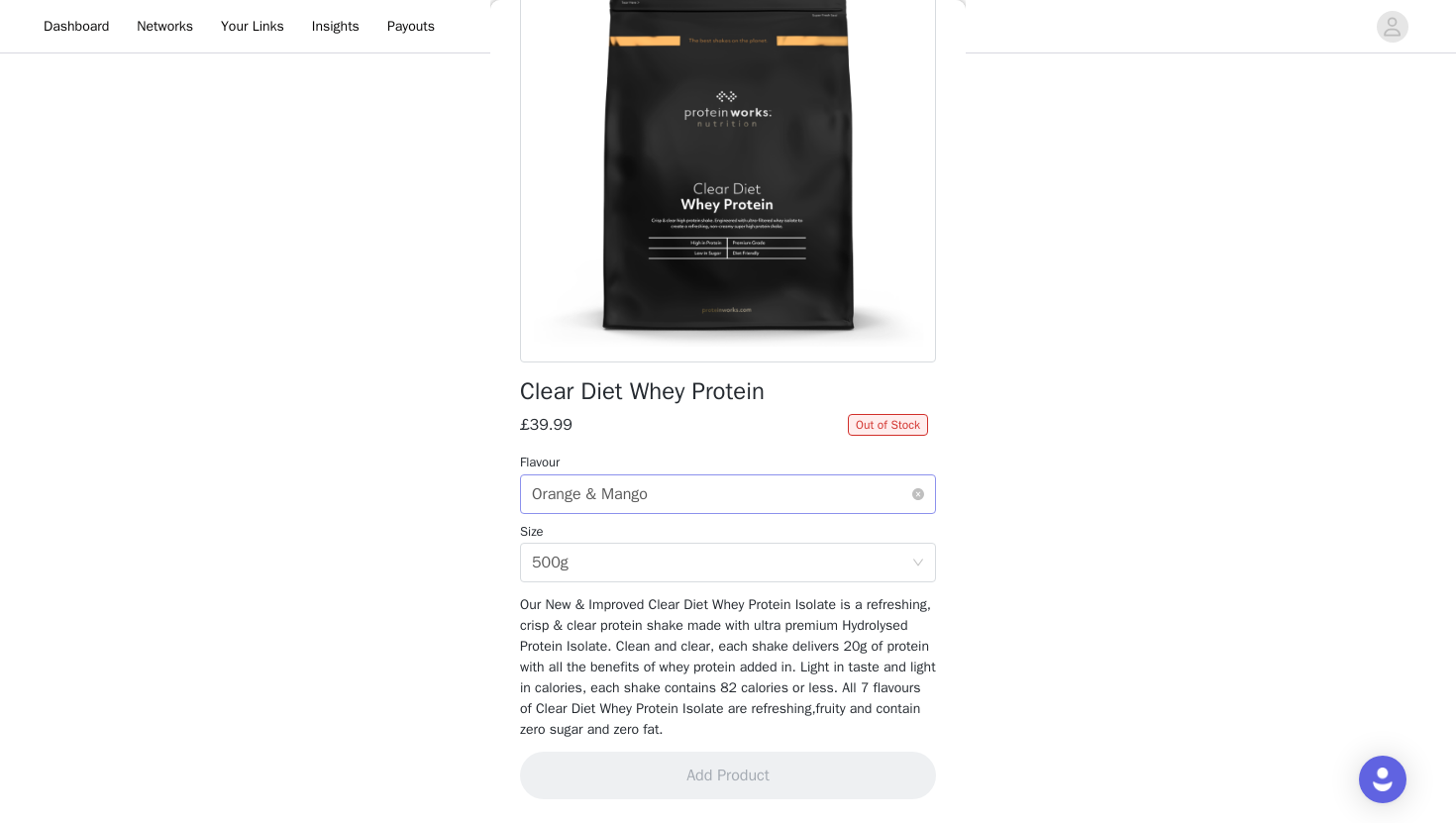 click on "Select flavour Orange & Mango" at bounding box center [721, 494] 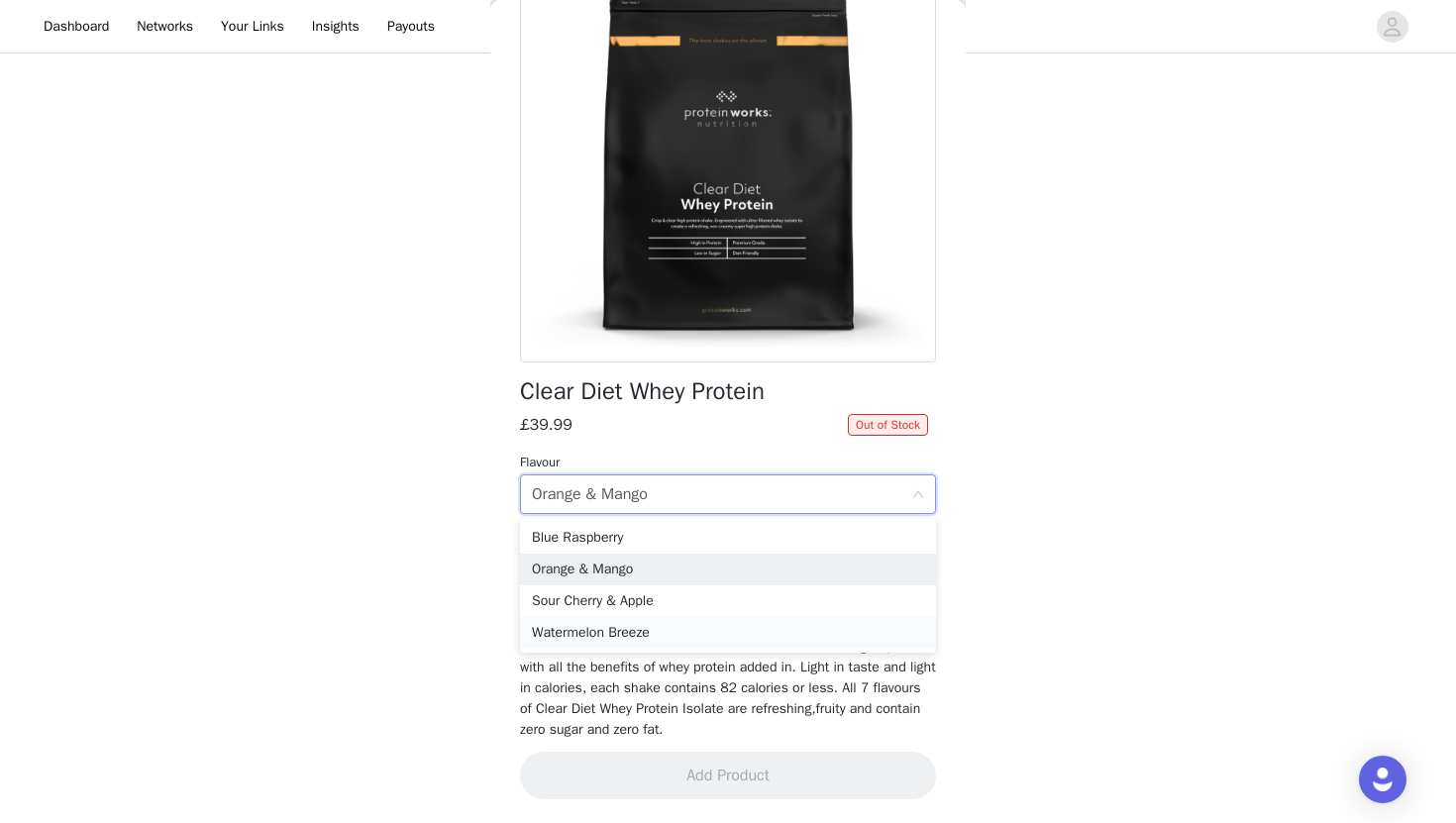 click on "Watermelon Breeze" at bounding box center (728, 633) 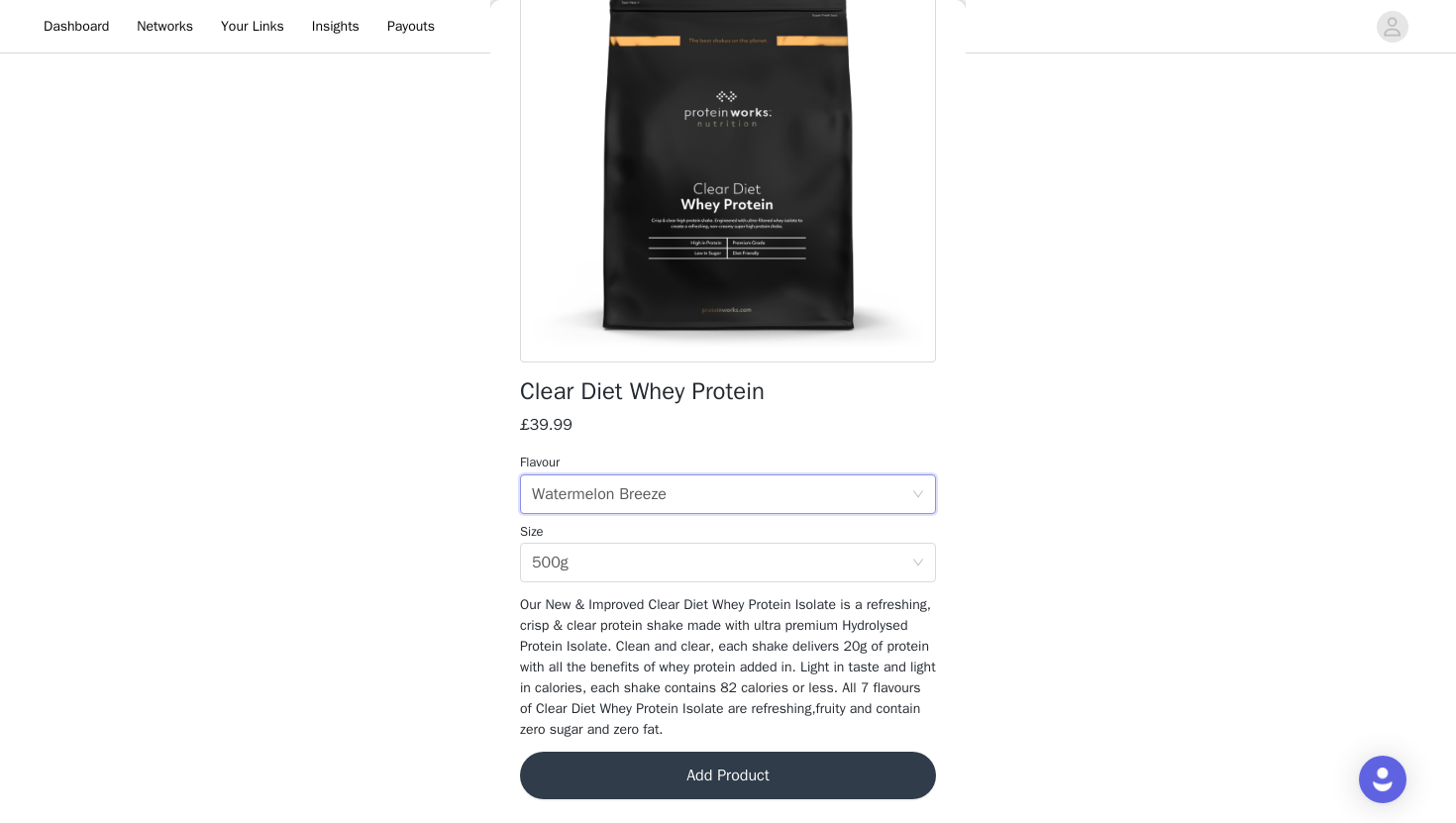 click on "Add Product" at bounding box center [728, 775] 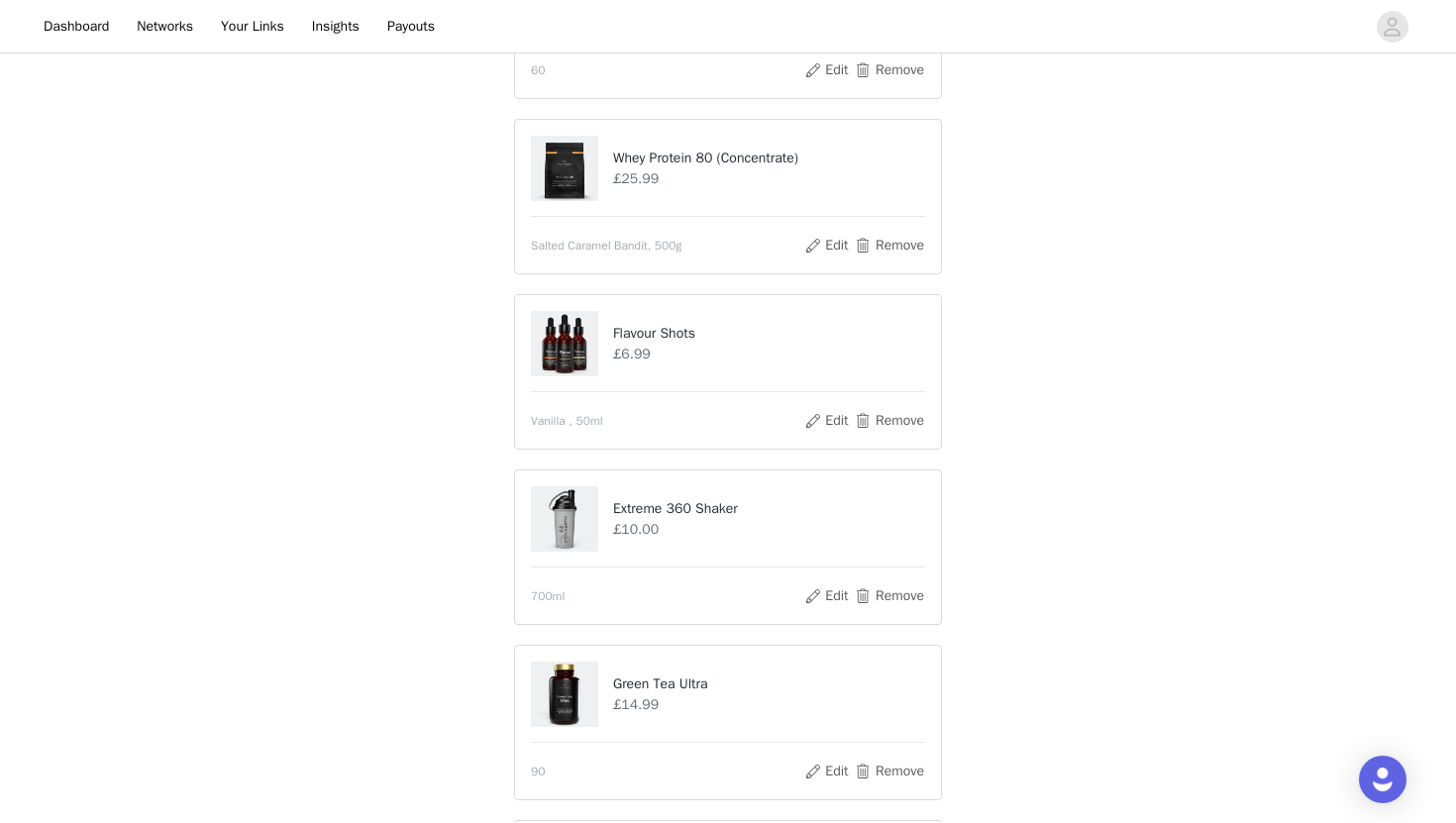scroll, scrollTop: 0, scrollLeft: 0, axis: both 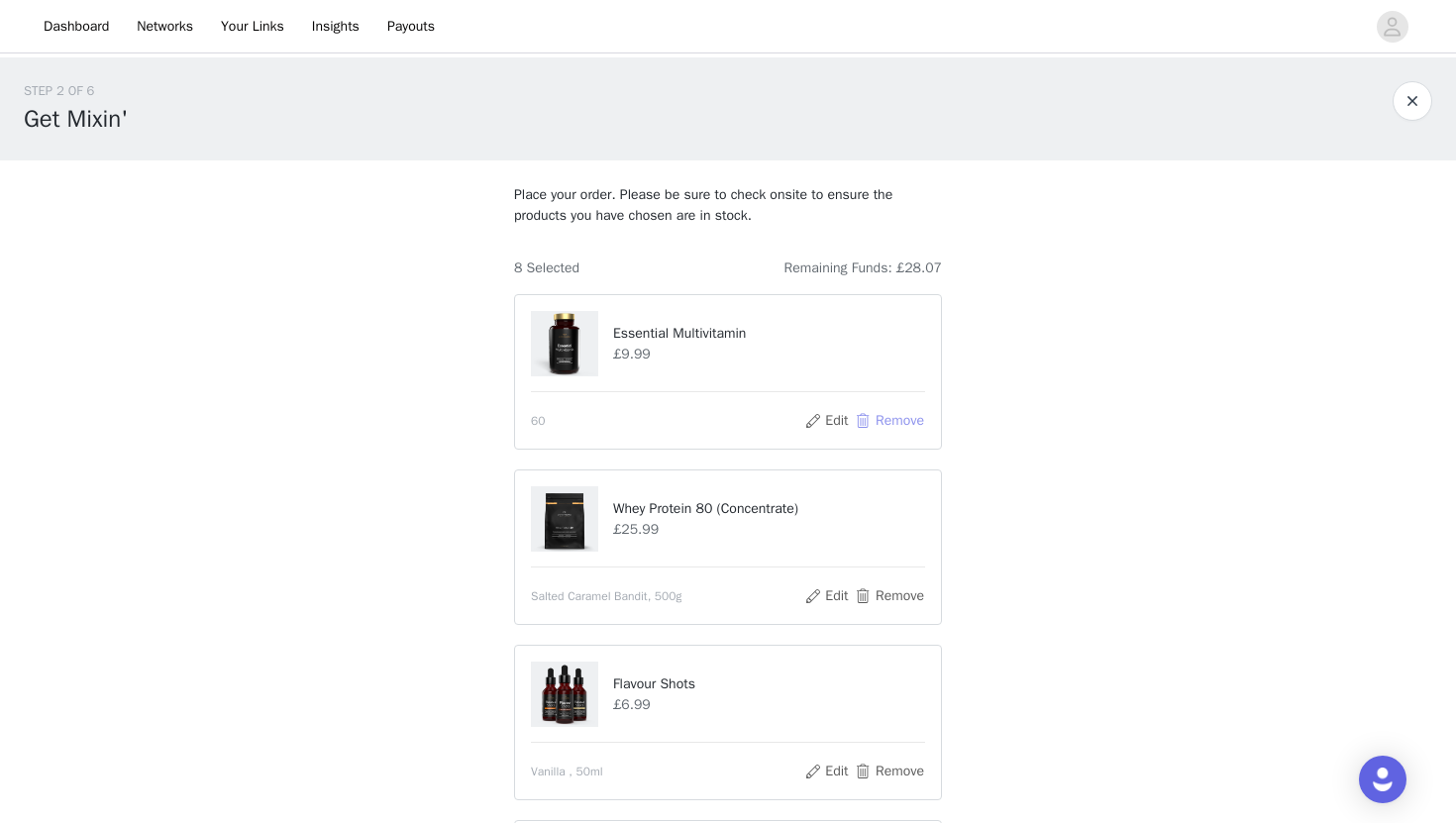 click on "Remove" at bounding box center [889, 421] 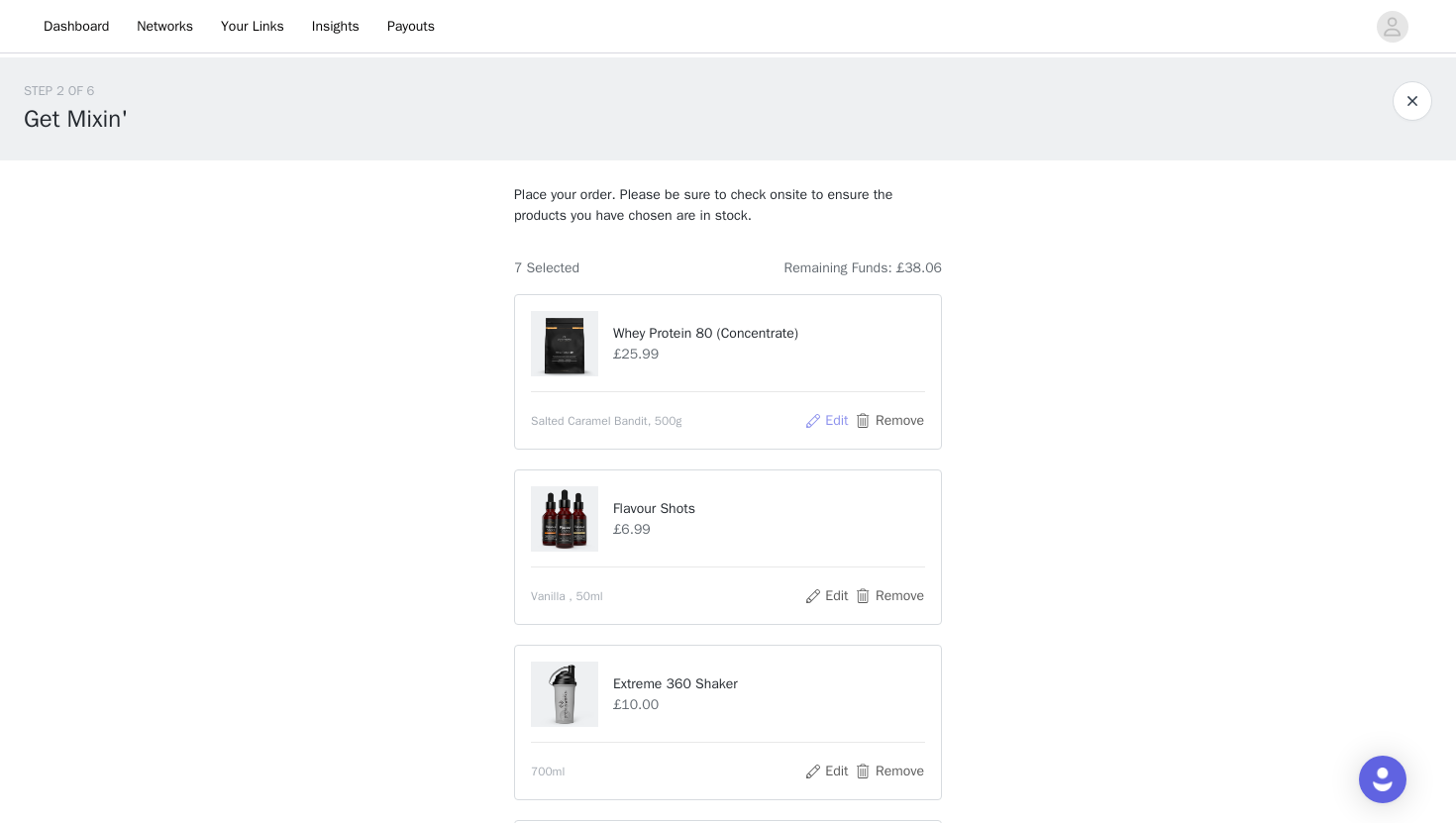 click on "Edit" at bounding box center (826, 421) 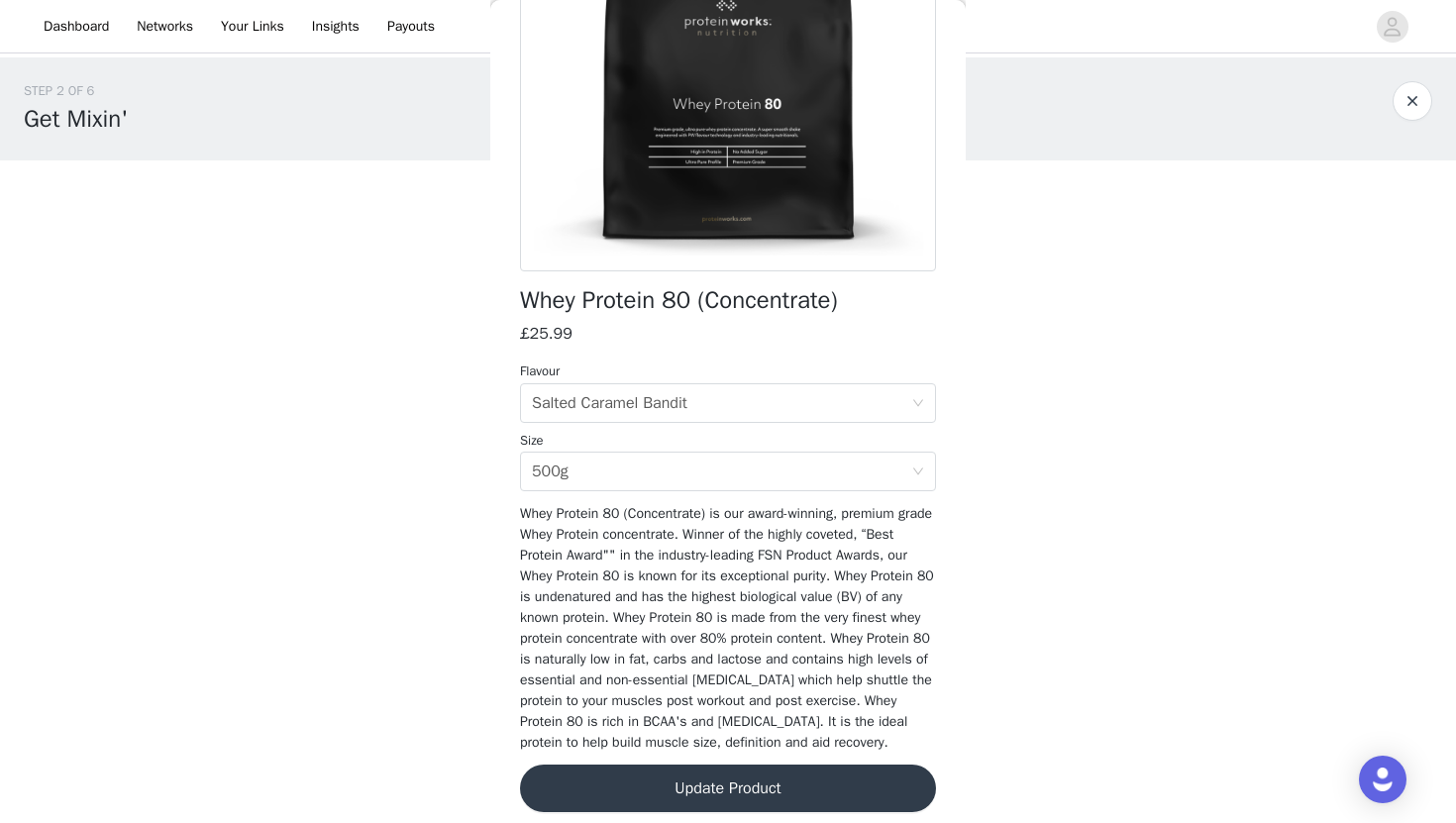 scroll, scrollTop: 307, scrollLeft: 0, axis: vertical 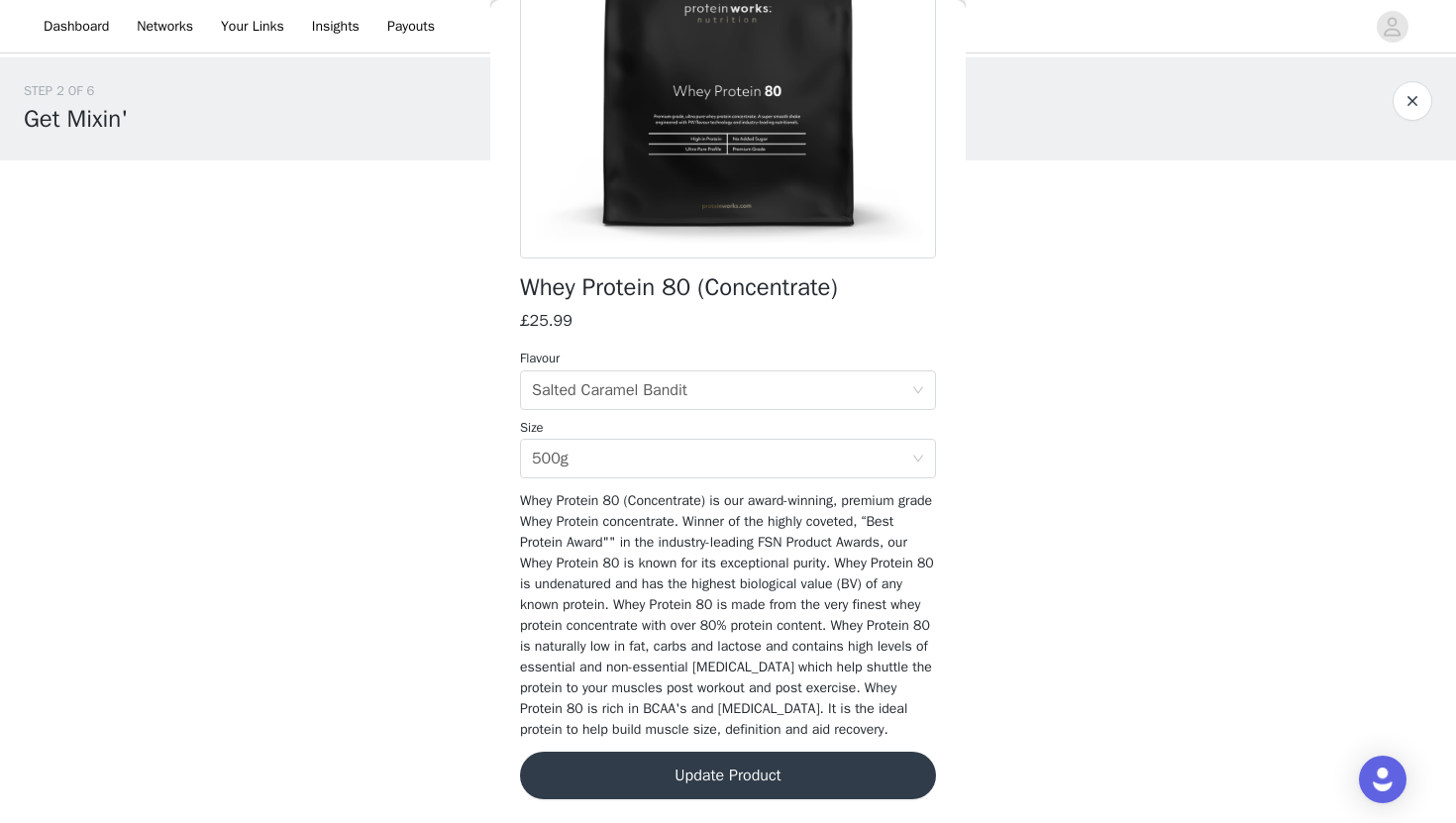 click on "Update Product" at bounding box center [728, 775] 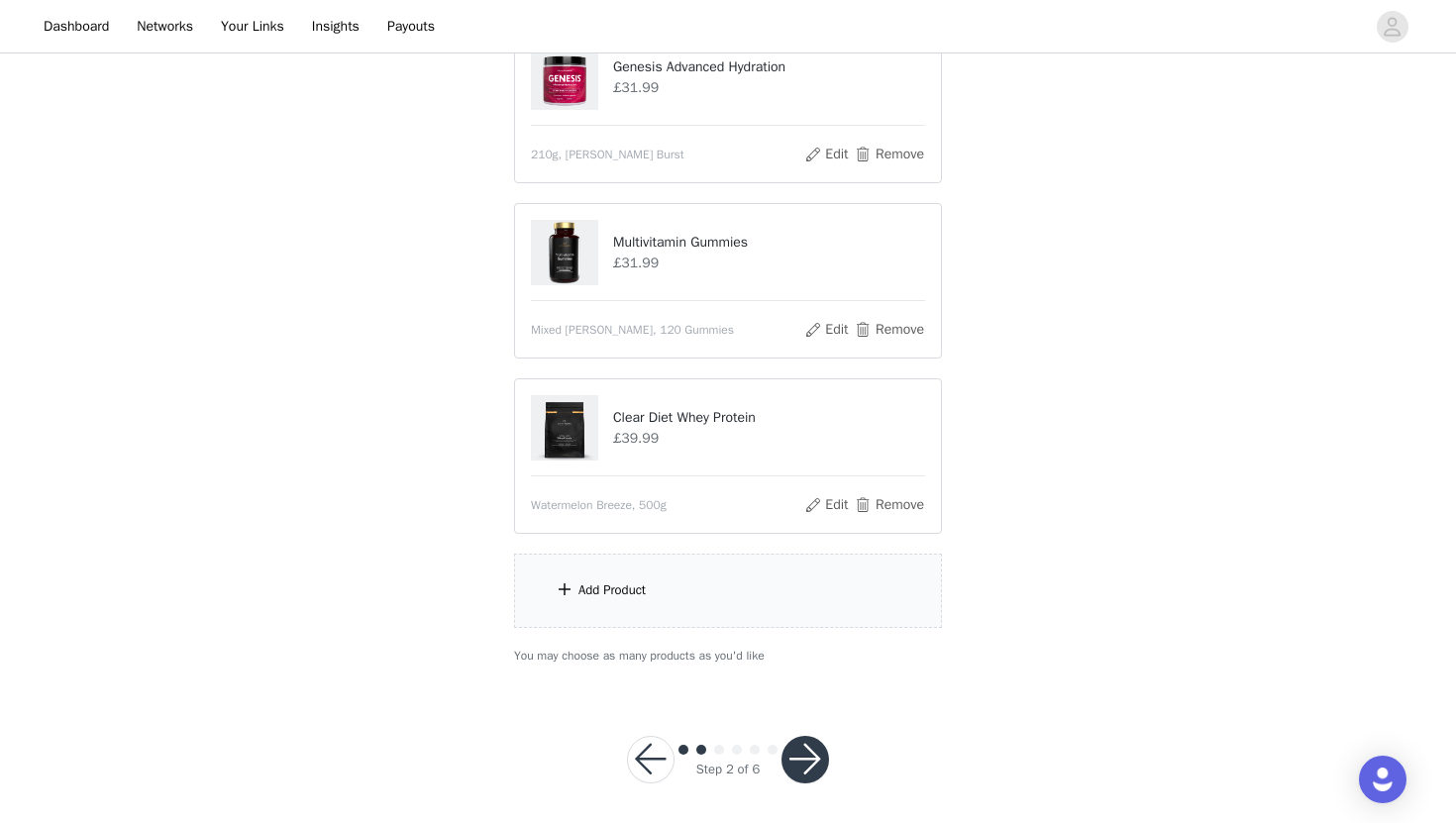 scroll, scrollTop: 976, scrollLeft: 0, axis: vertical 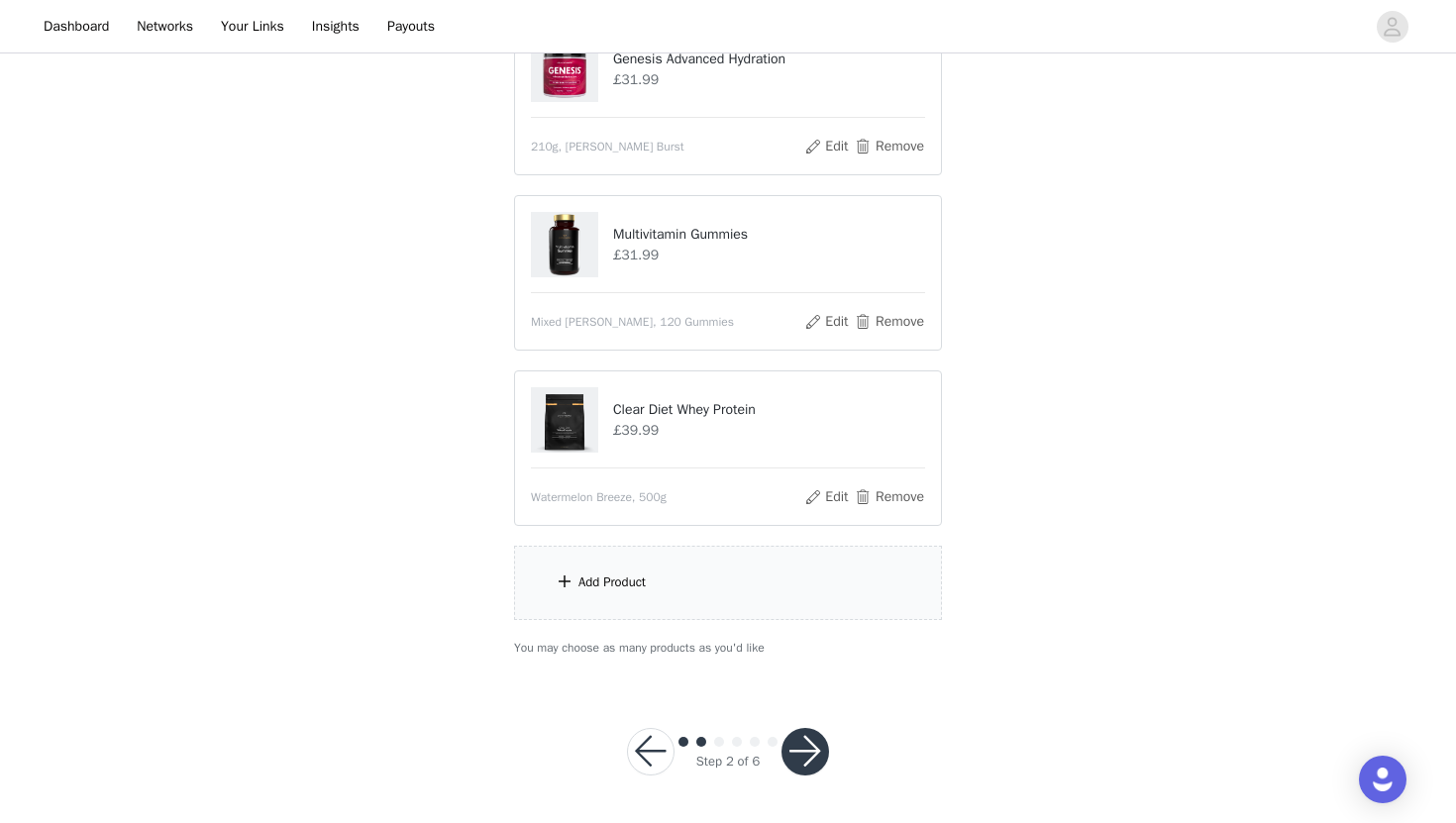 click on "Add Product" at bounding box center (728, 582) 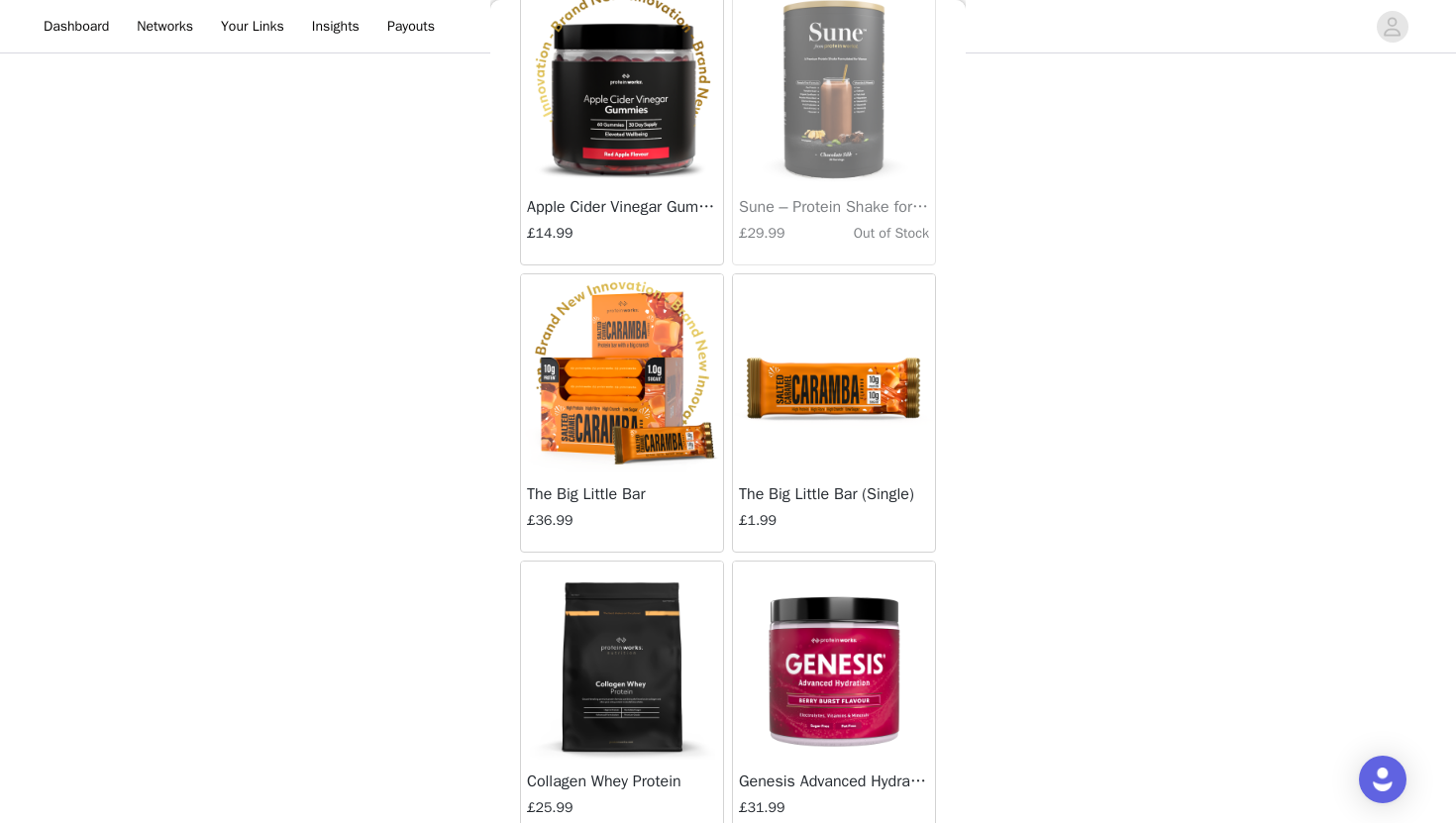 scroll, scrollTop: 7620, scrollLeft: 0, axis: vertical 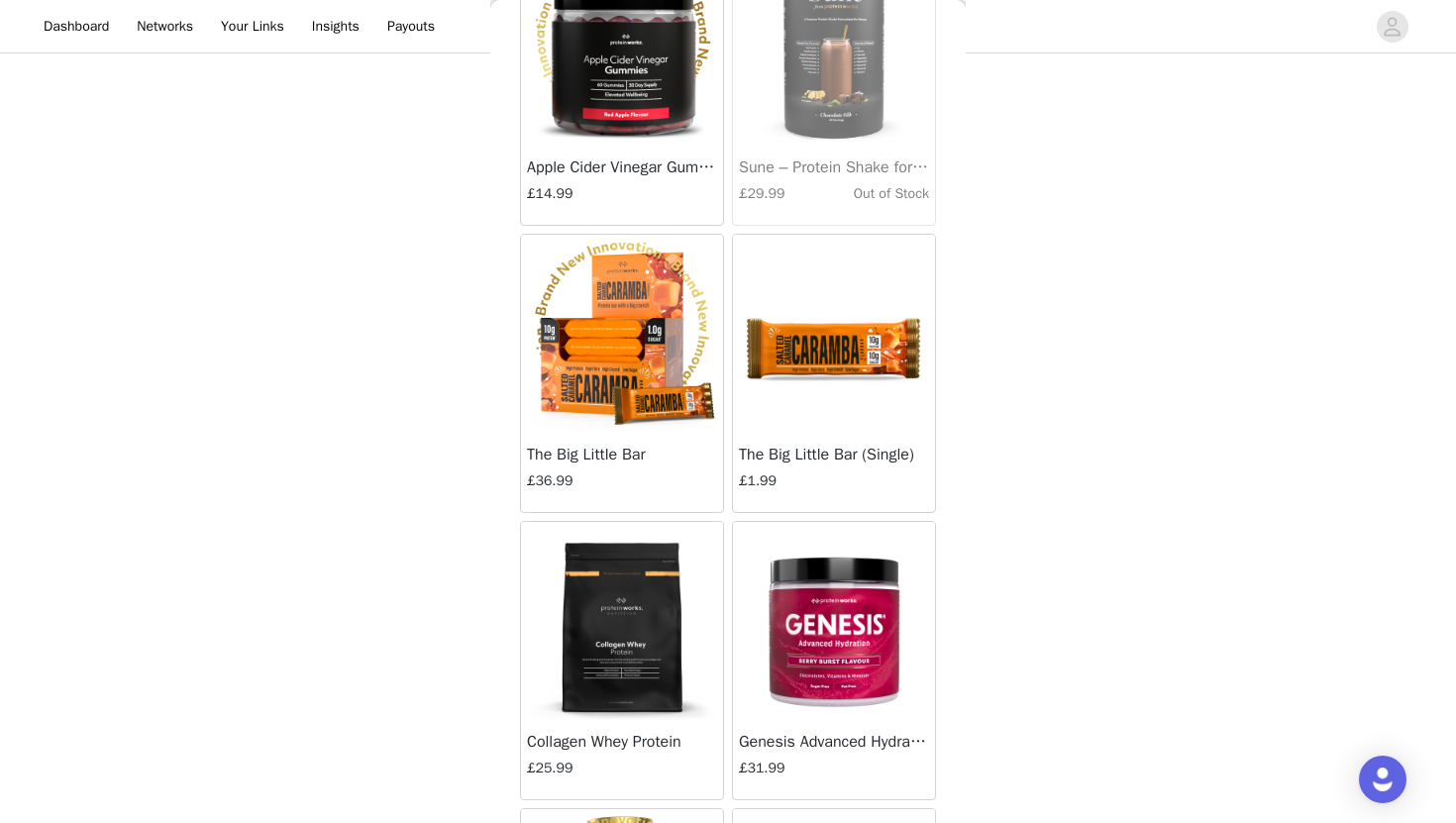 click at bounding box center (622, 334) 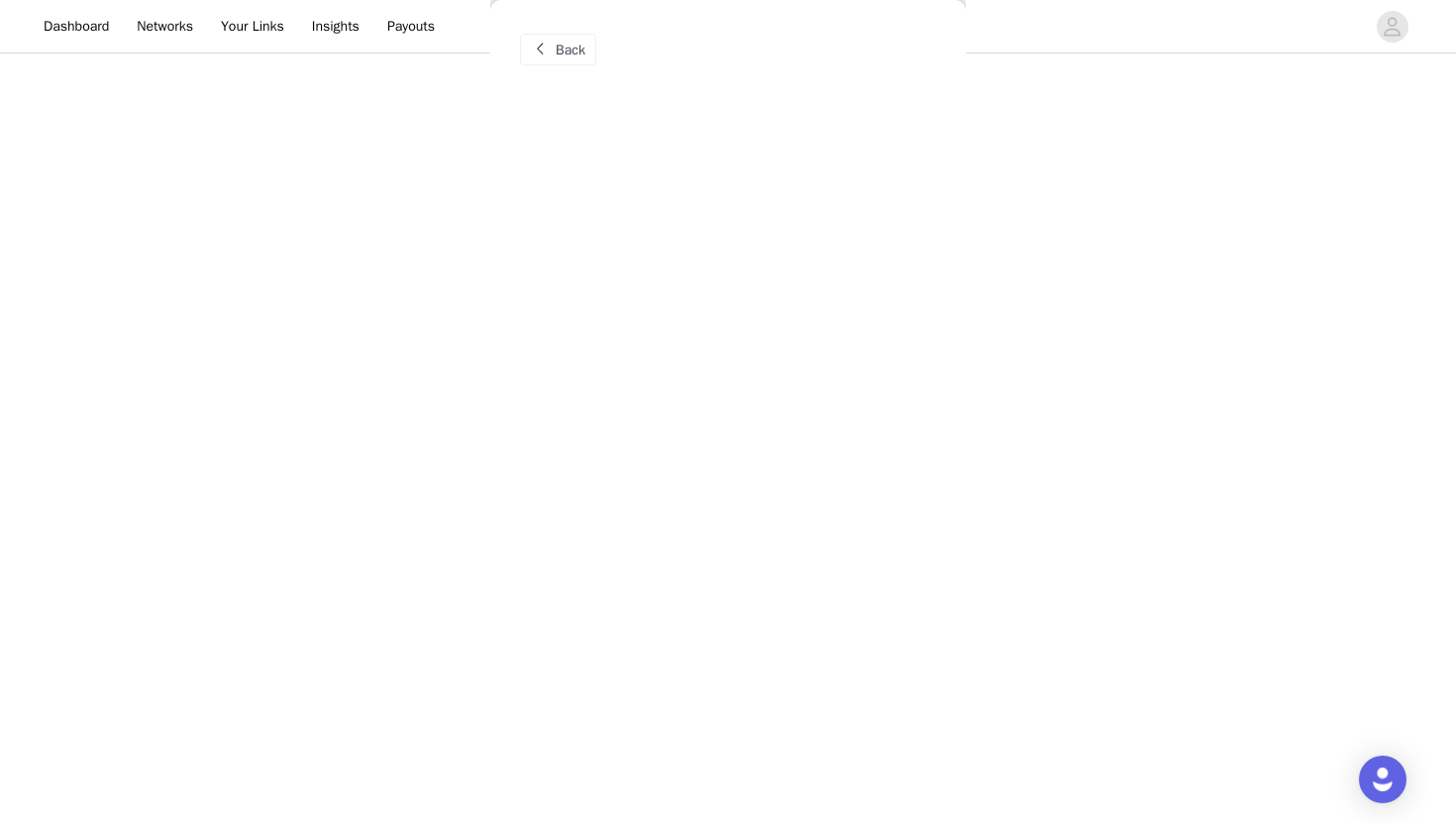 scroll, scrollTop: 0, scrollLeft: 0, axis: both 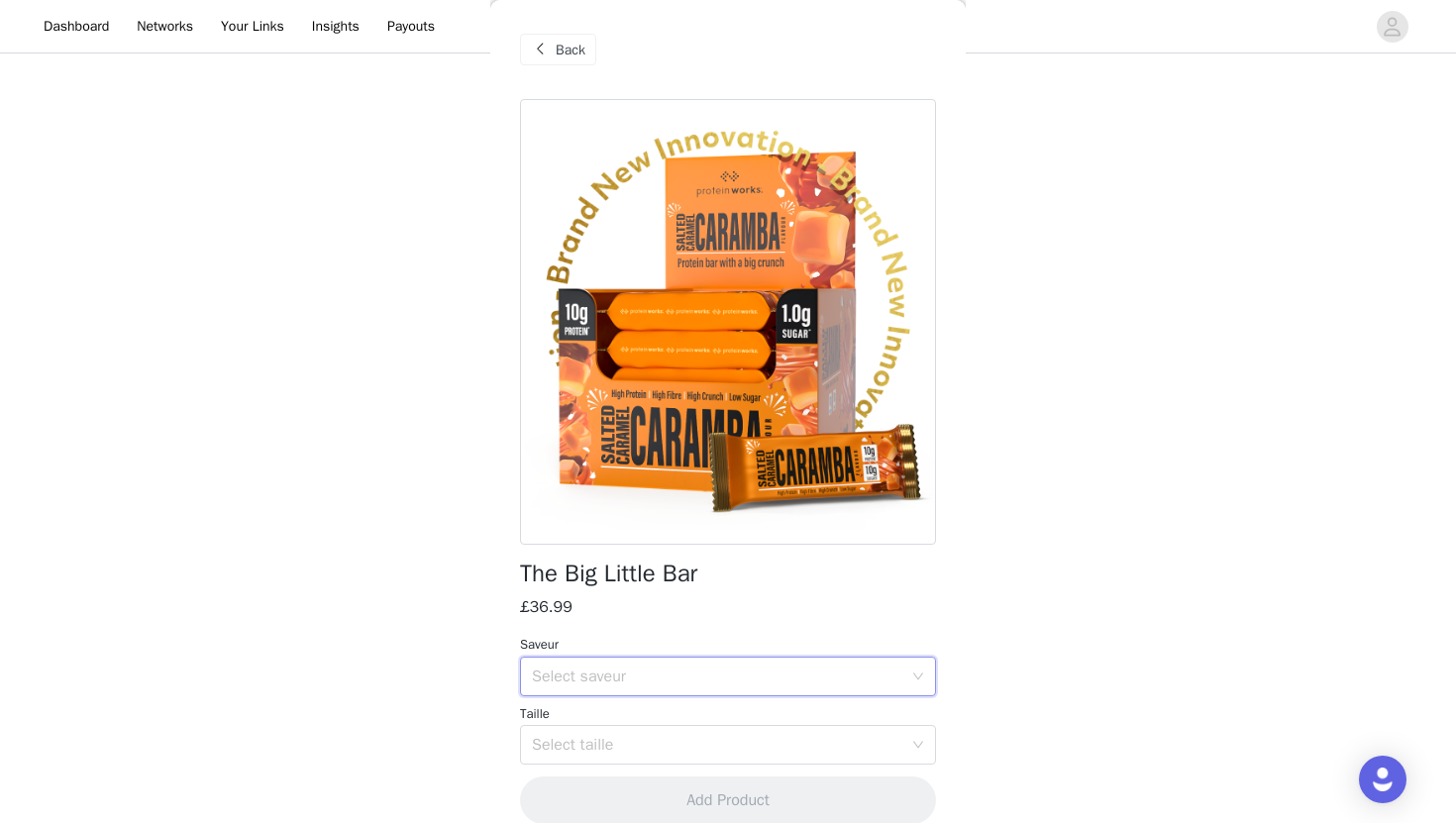 click on "Select saveur" at bounding box center (721, 676) 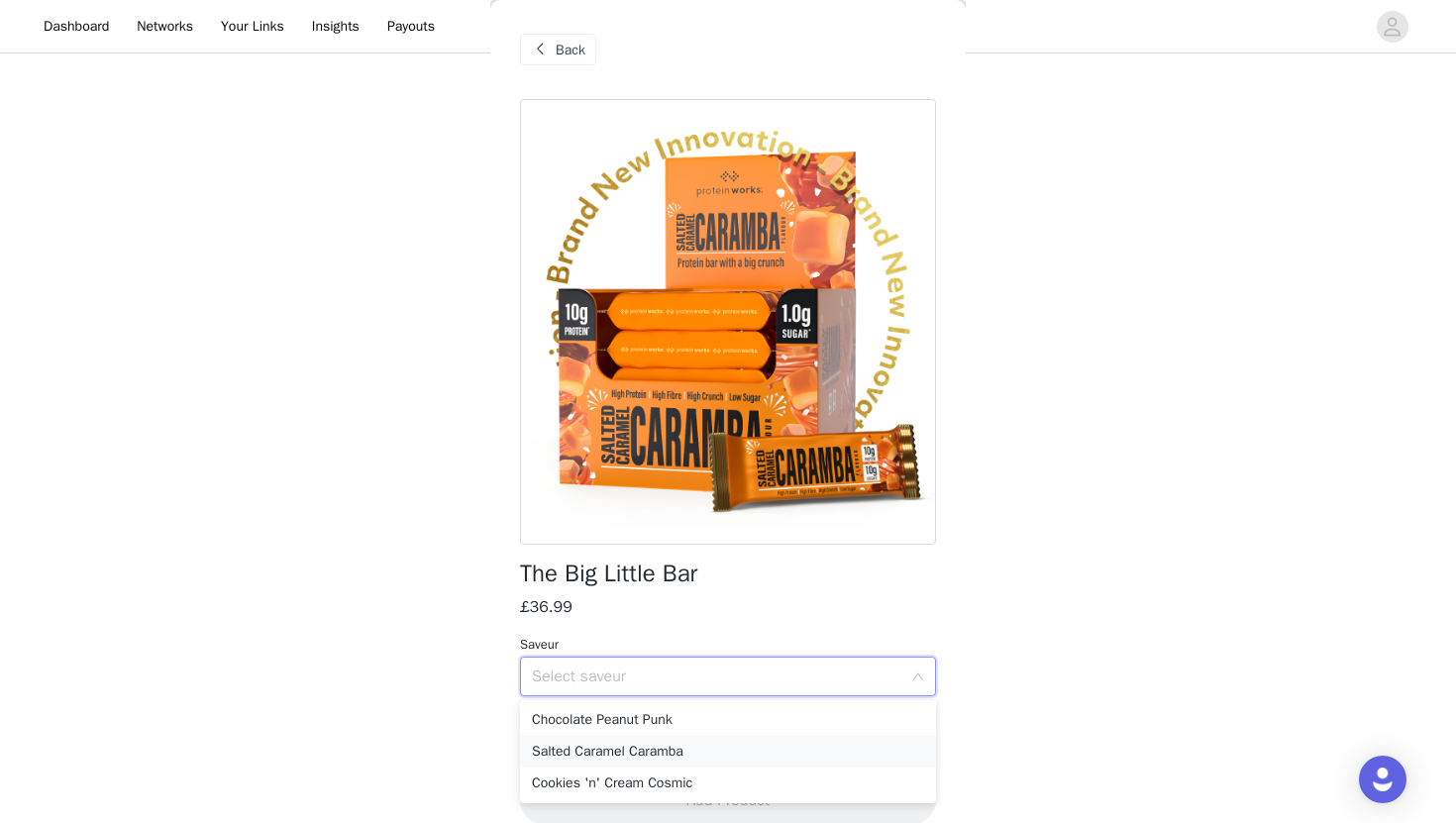 click on "Salted Caramel Caramba" at bounding box center (728, 752) 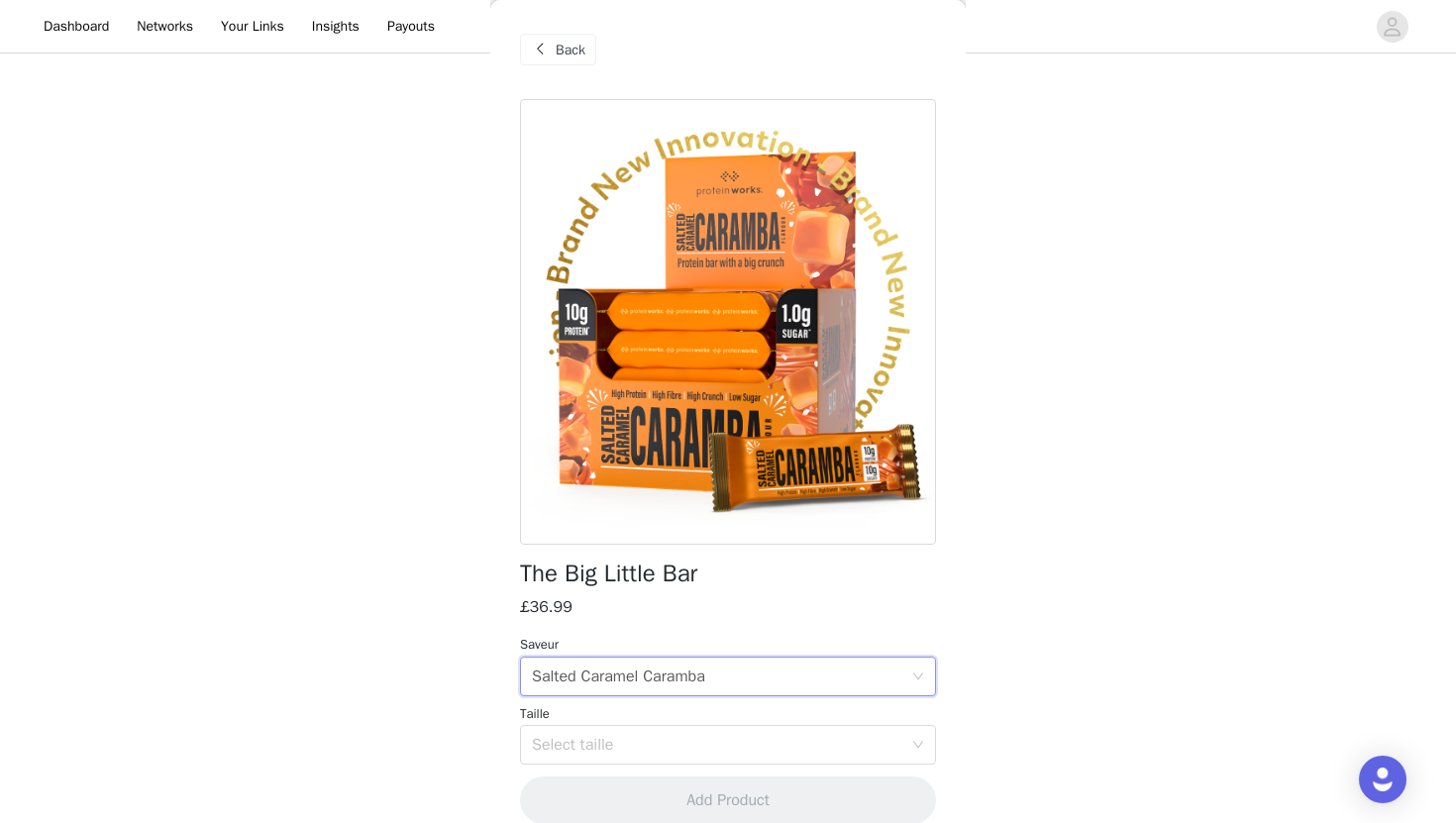 click on "STEP 2 OF 6
Get Mixin'
Place your order. Please be sure to check onsite to ensure the products you have chosen are in stock.       7 Selected   Remaining Funds: £38.06         Whey Protein 80 (Concentrate)     £25.99       Salted Caramel Bandit, 500g       Edit   Remove     Flavour Shots     £6.99       Vanilla  , 50ml       Edit   Remove     Extreme 360 Shaker     £10.00       700ml       Edit   Remove     Green Tea Ultra      £14.99       90       Edit   Remove     Genesis Advanced Hydration     £31.99       210g, Berry Burst       Edit   Remove     Multivitamin Gummies     £31.99       Mixed Berry, 120 Gummies       Edit   Remove     Clear Diet Whey Protein     £39.99       Watermelon Breeze, 500g       Edit   Remove     Add Product     You may choose as many products as you'd like     Back     The Big Little Bar       £36.99         Saveur   Select saveur Salted Caramel Caramba Taille   Select taille" at bounding box center [728, -119] 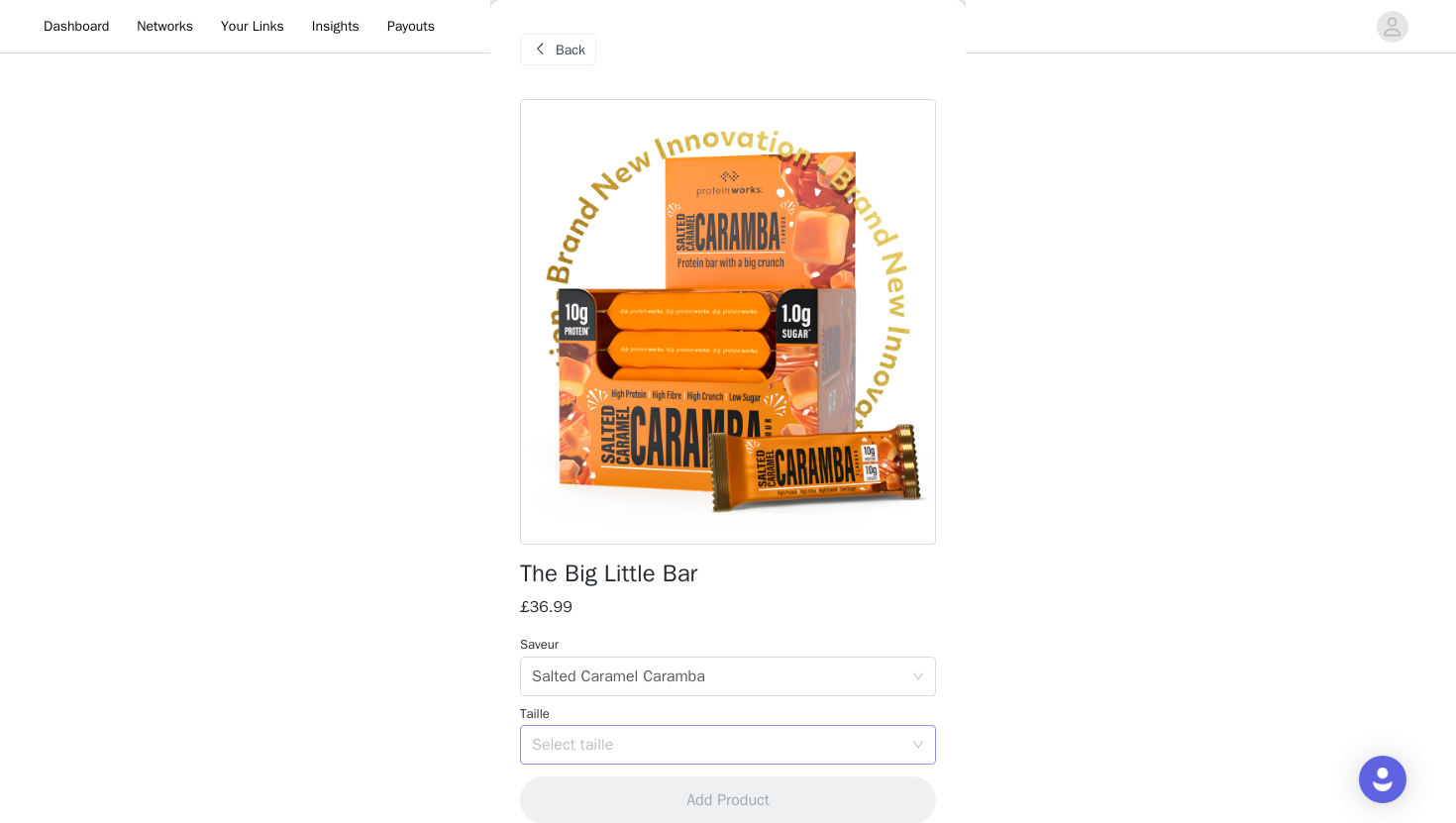 click on "Select taille" at bounding box center [717, 745] 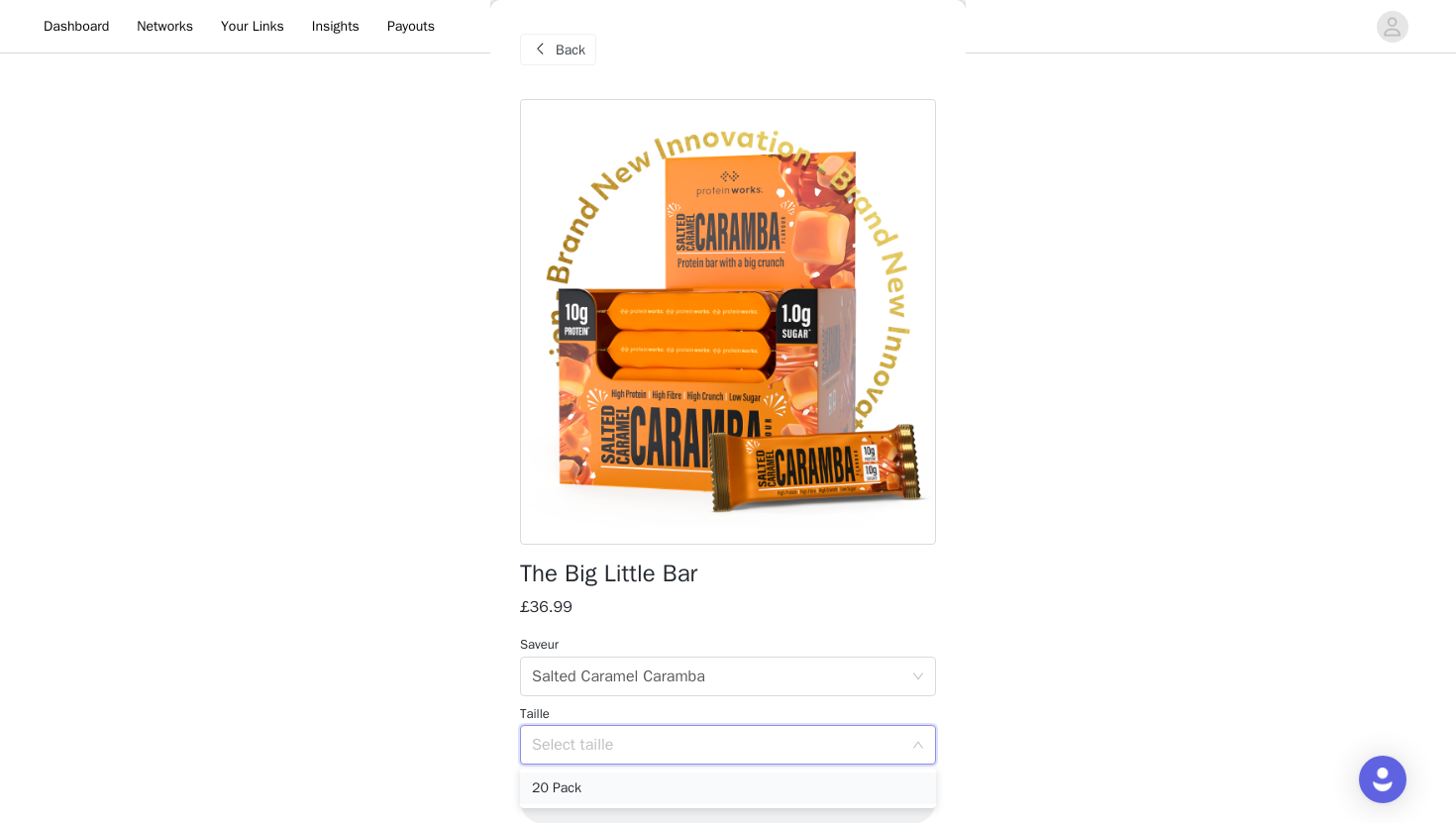 click on "20 Pack" at bounding box center [728, 788] 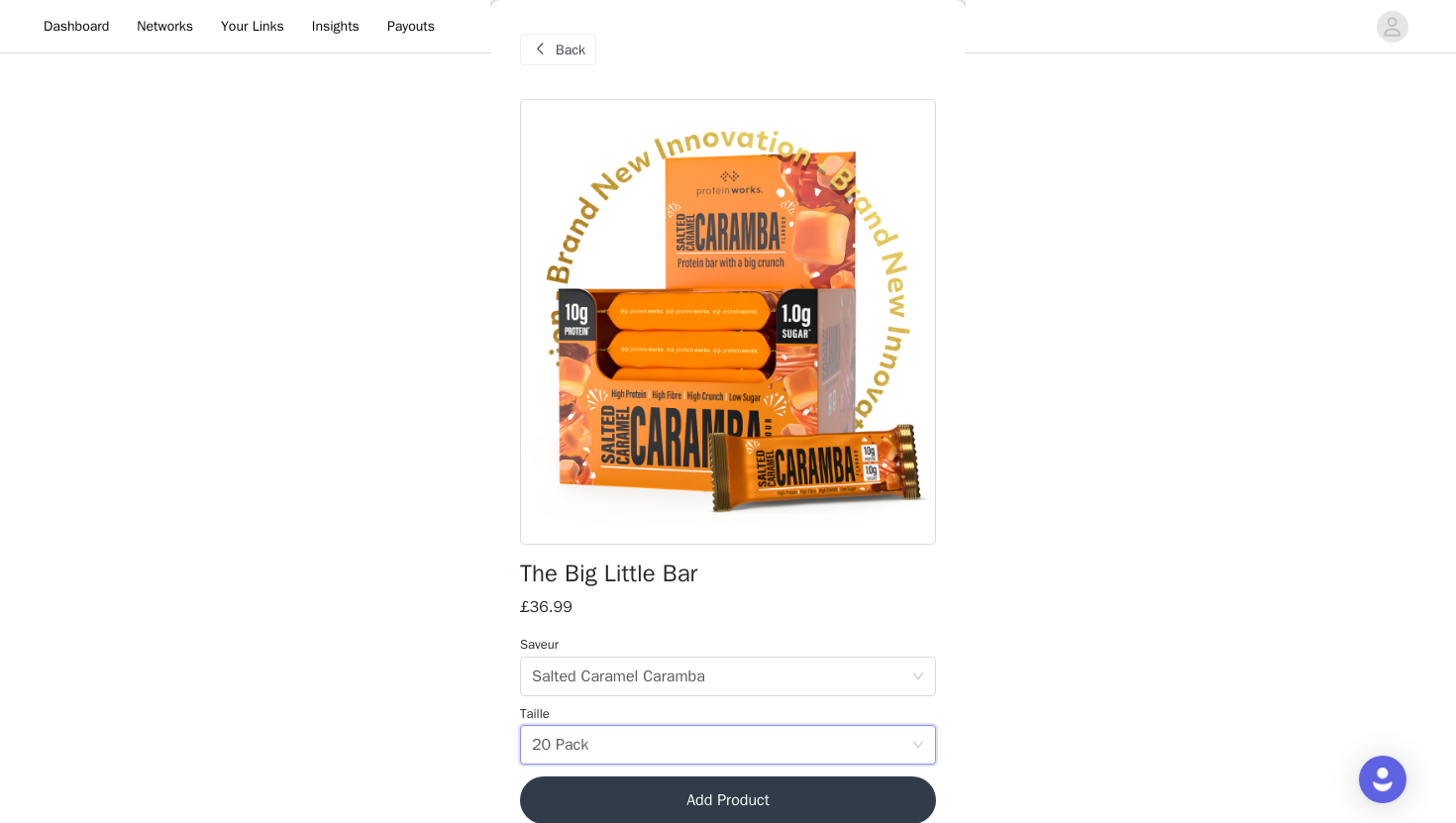 click on "Add Product" at bounding box center [728, 800] 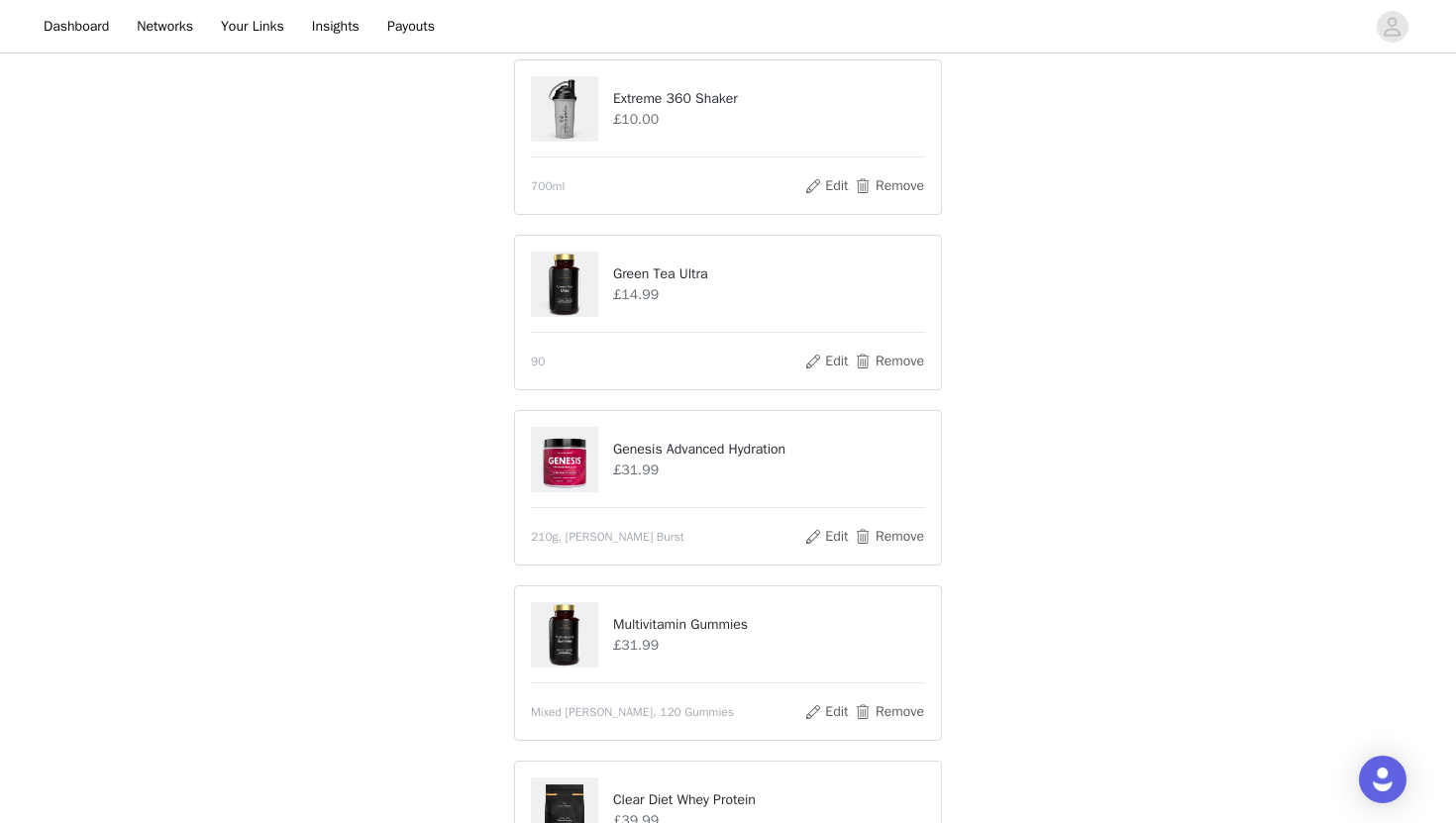 scroll, scrollTop: 1151, scrollLeft: 0, axis: vertical 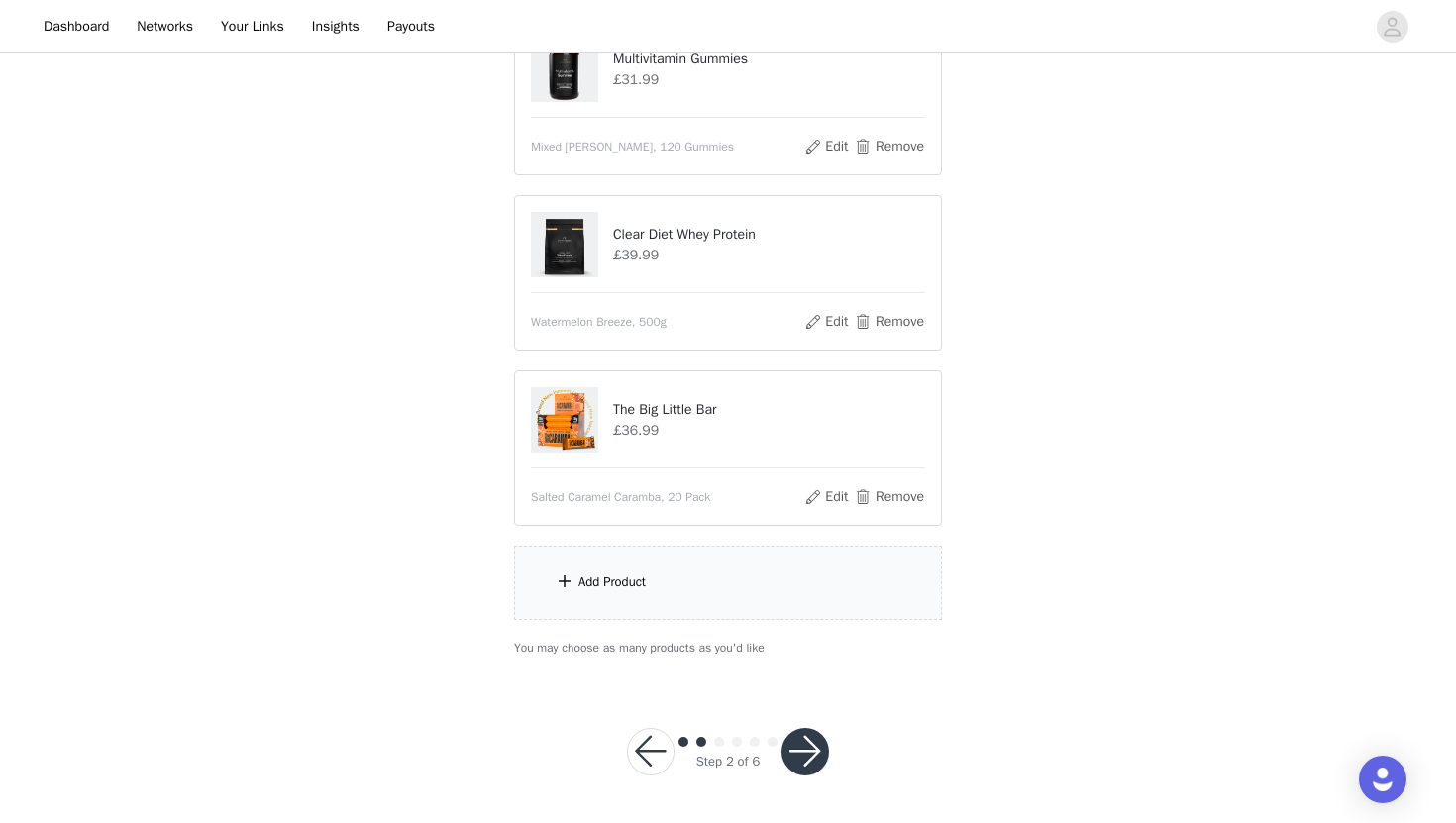 click at bounding box center (805, 752) 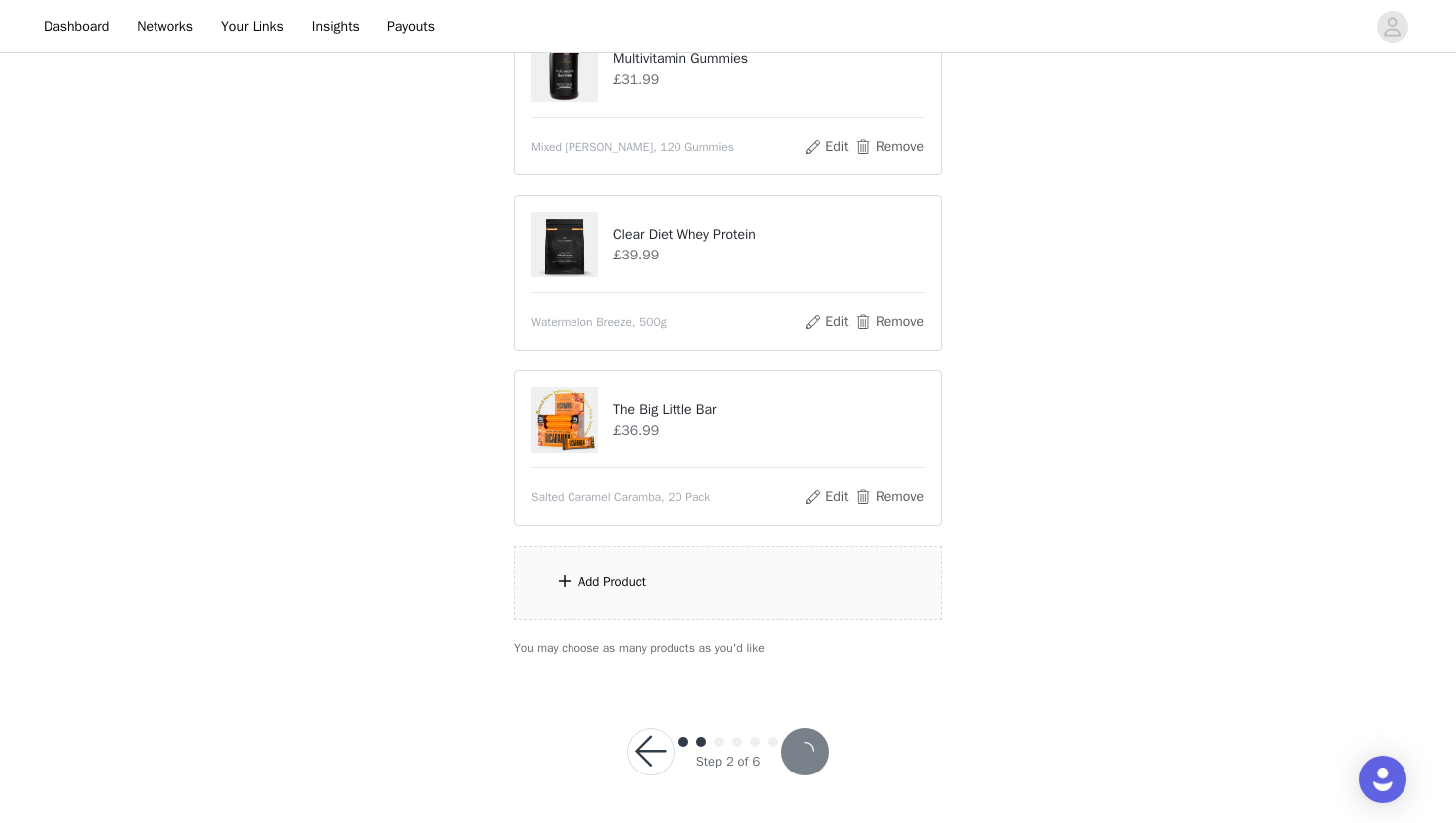 scroll, scrollTop: 0, scrollLeft: 0, axis: both 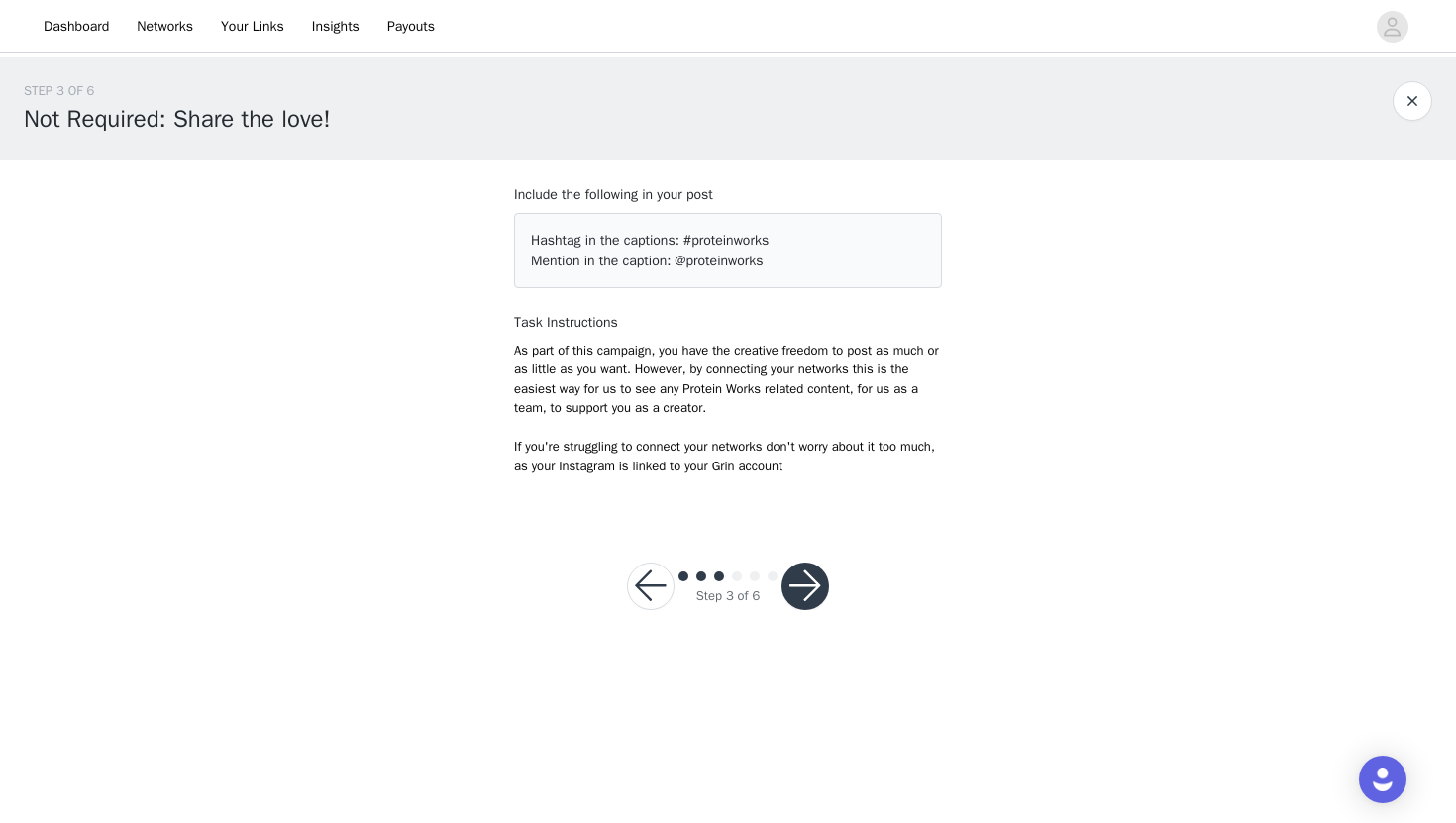 click at bounding box center (805, 586) 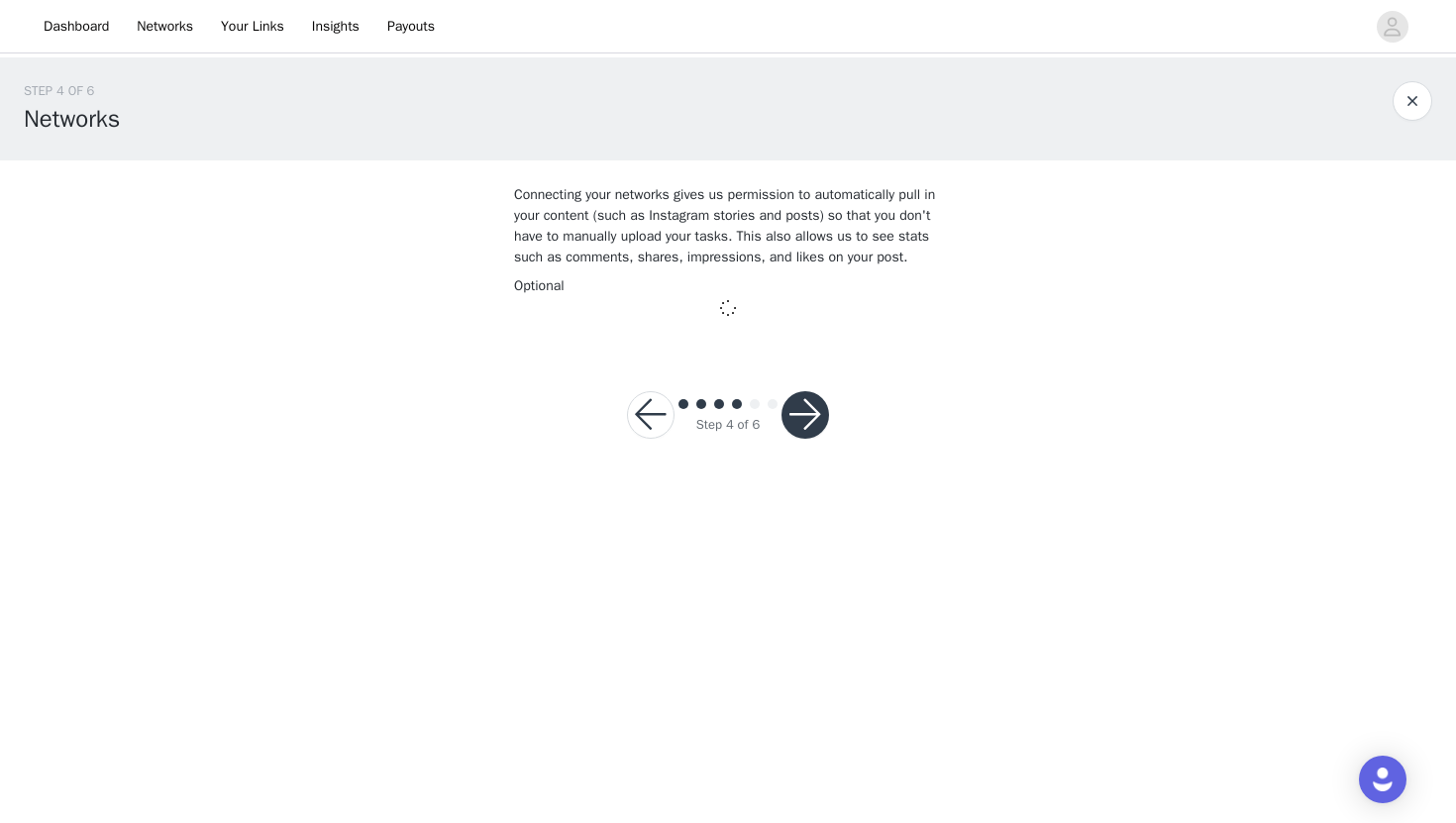 click at bounding box center [651, 415] 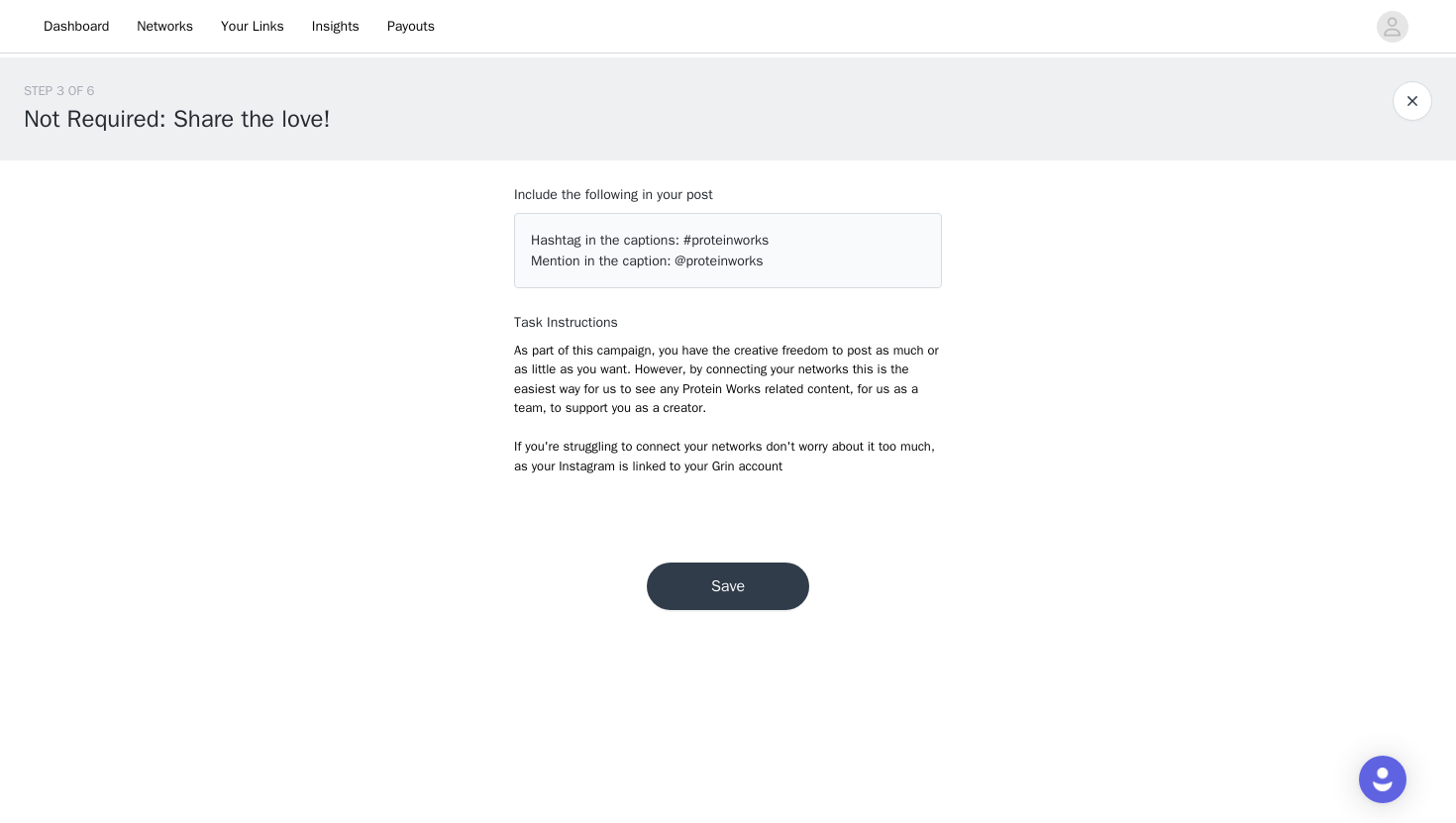 click on "Save" at bounding box center [728, 586] 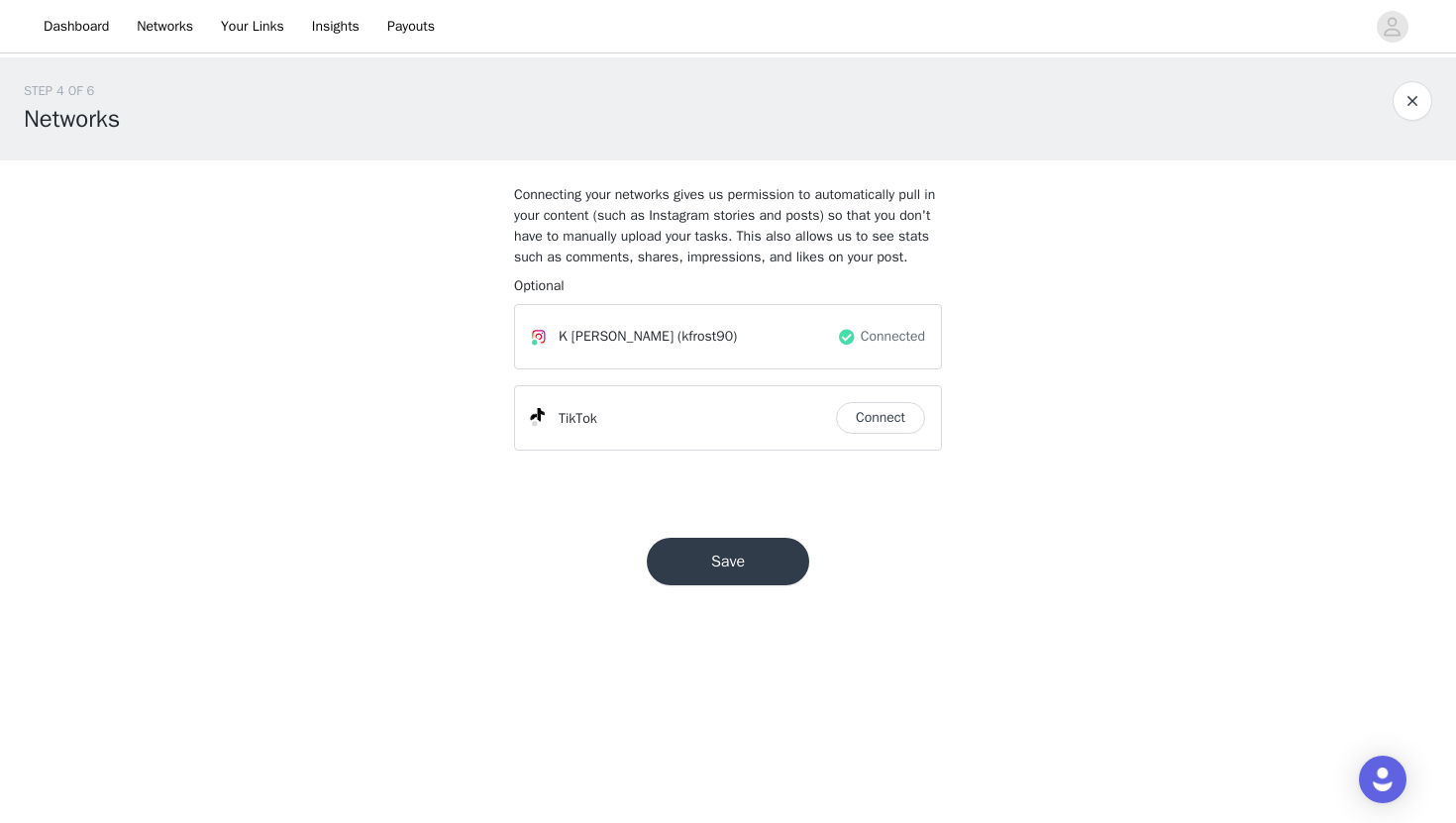 click on "Save" at bounding box center [728, 562] 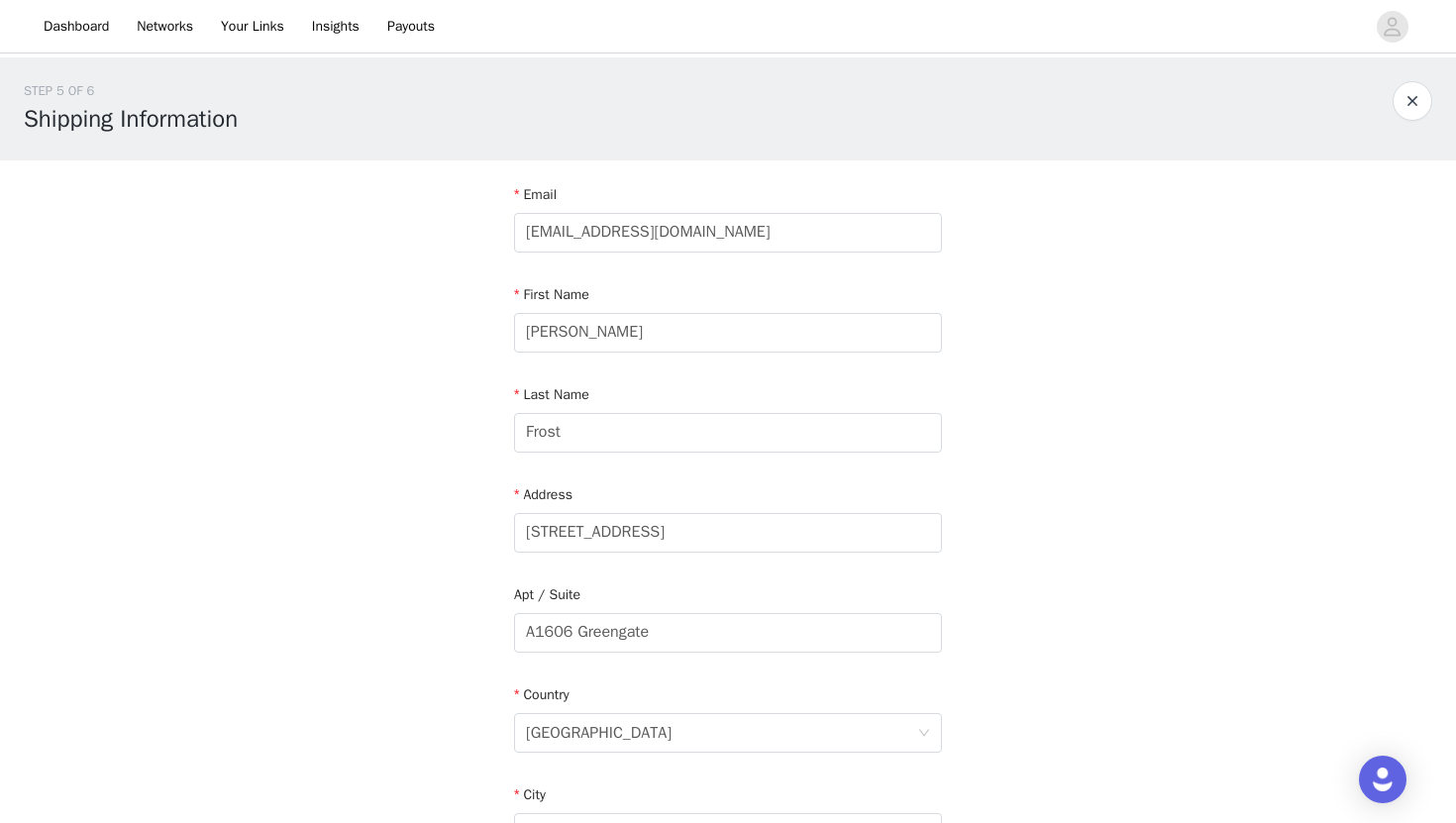 scroll, scrollTop: 427, scrollLeft: 0, axis: vertical 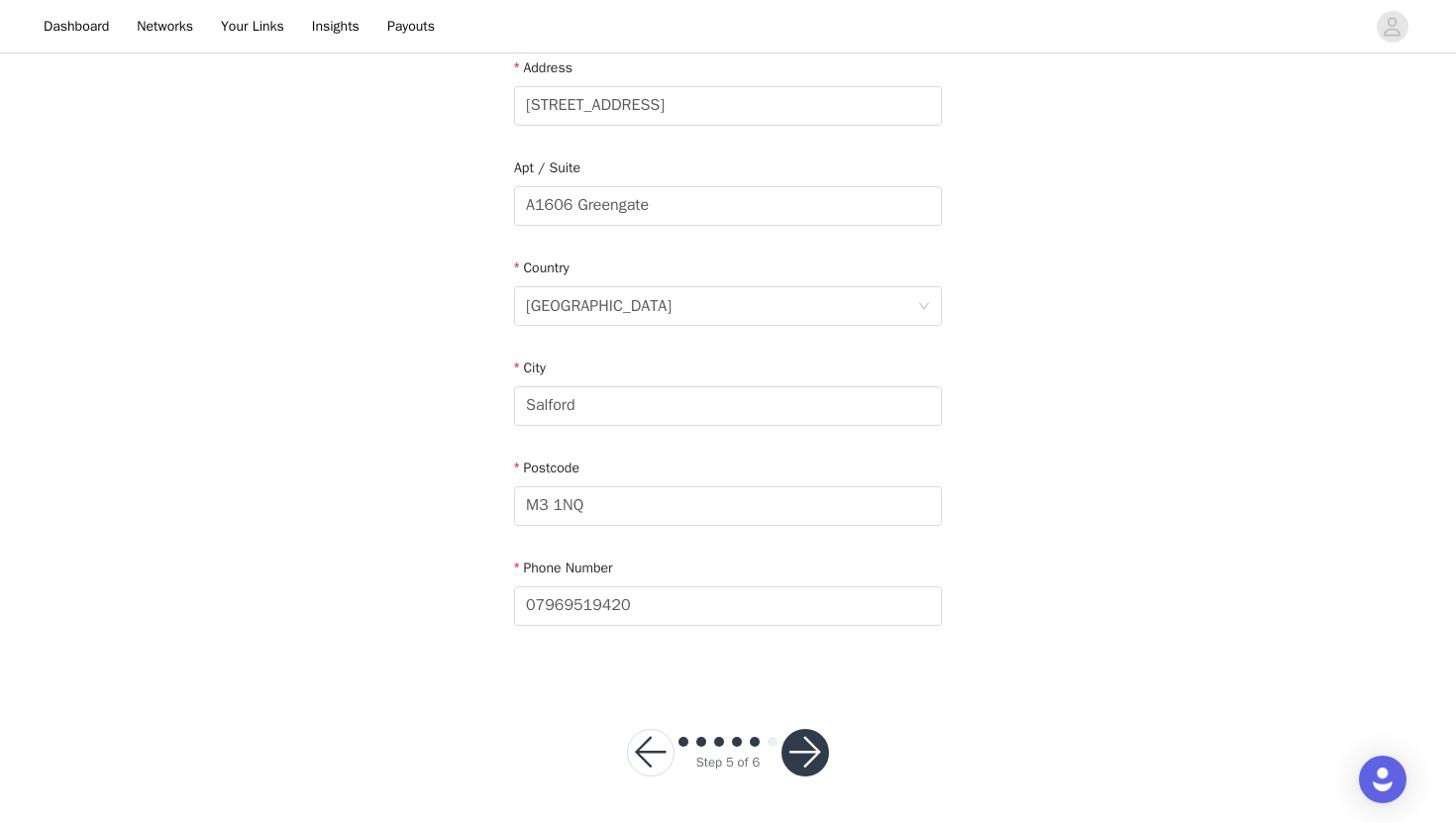 click at bounding box center [805, 753] 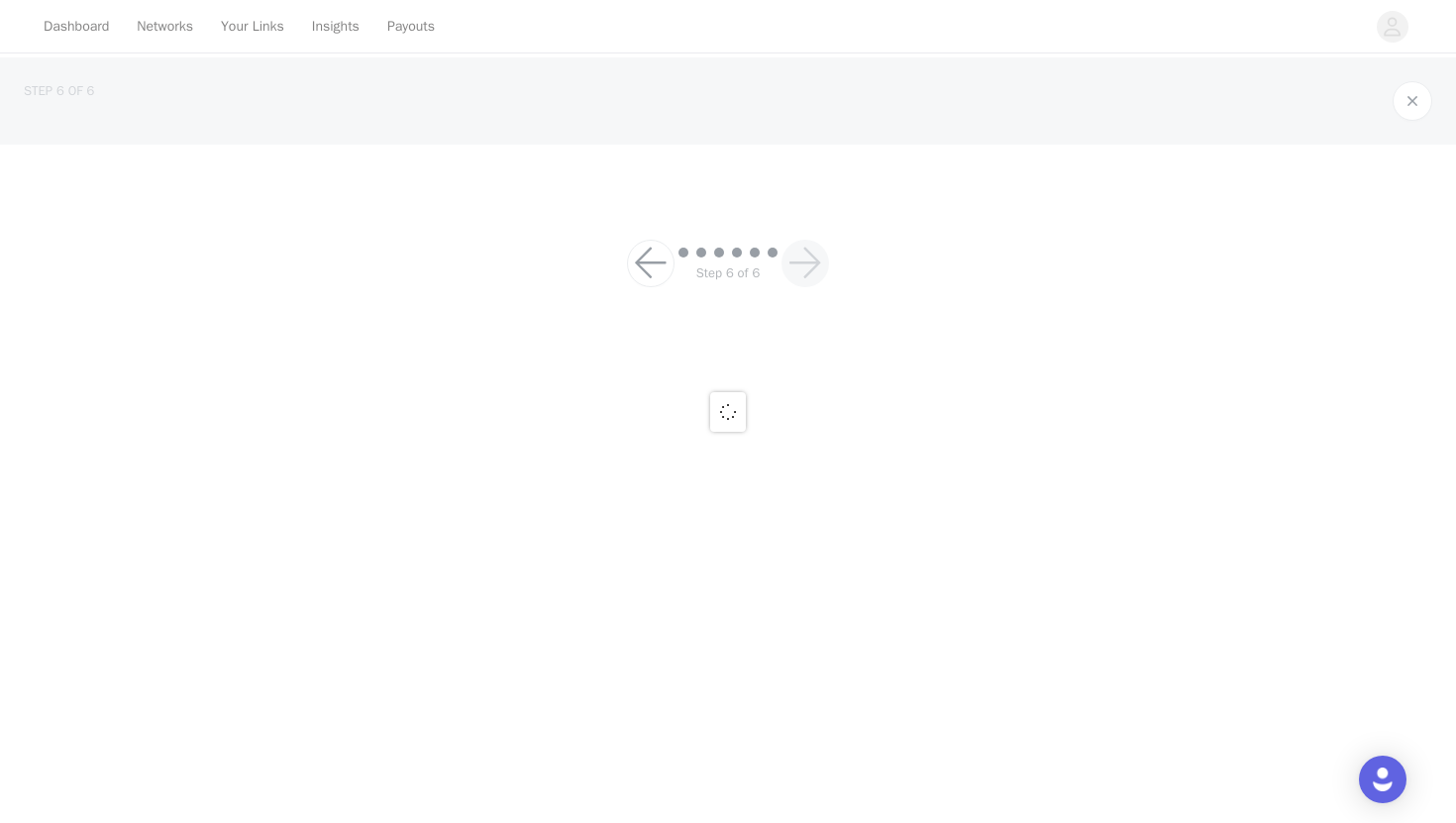 scroll, scrollTop: 0, scrollLeft: 0, axis: both 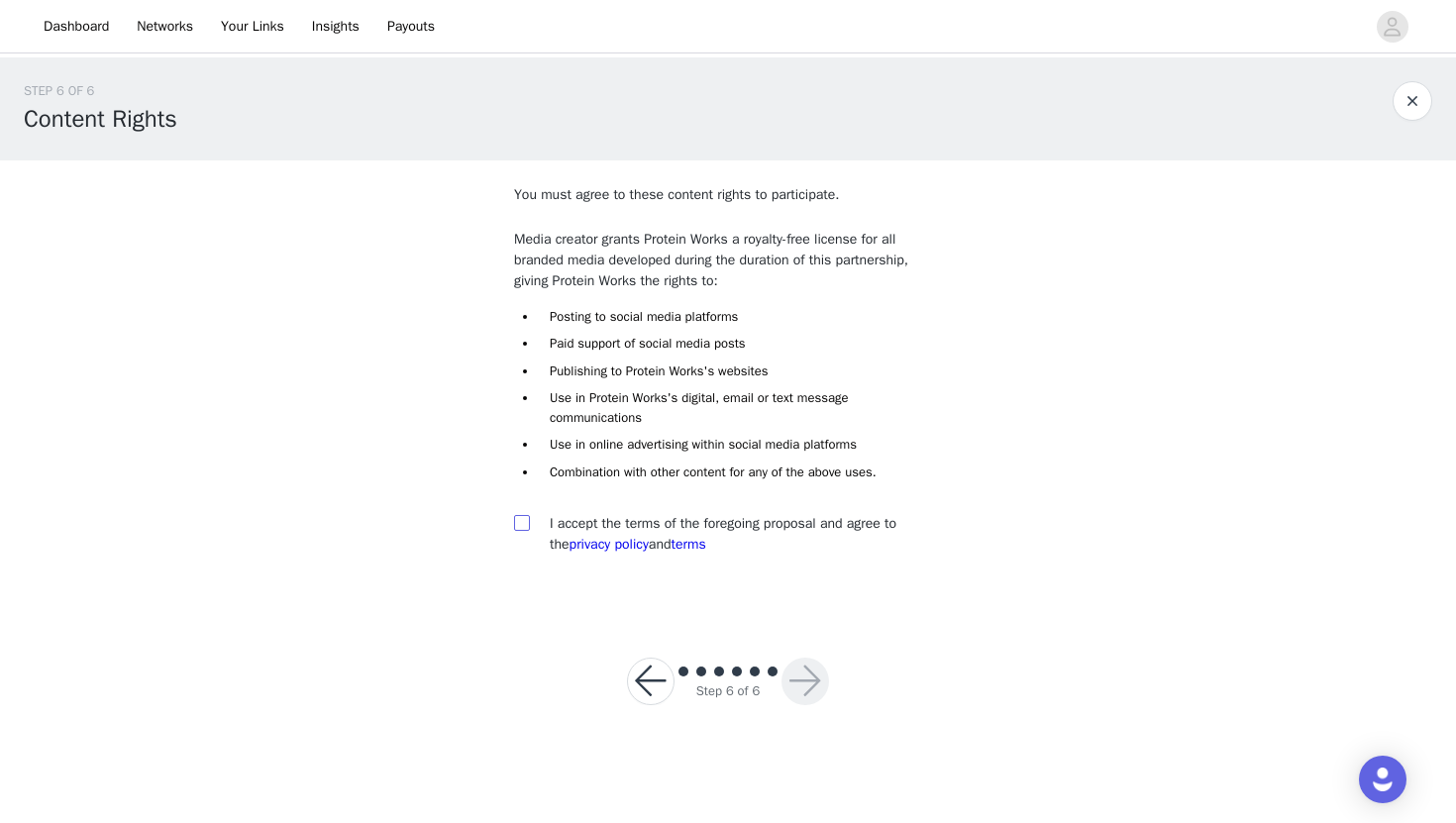 click at bounding box center [521, 522] 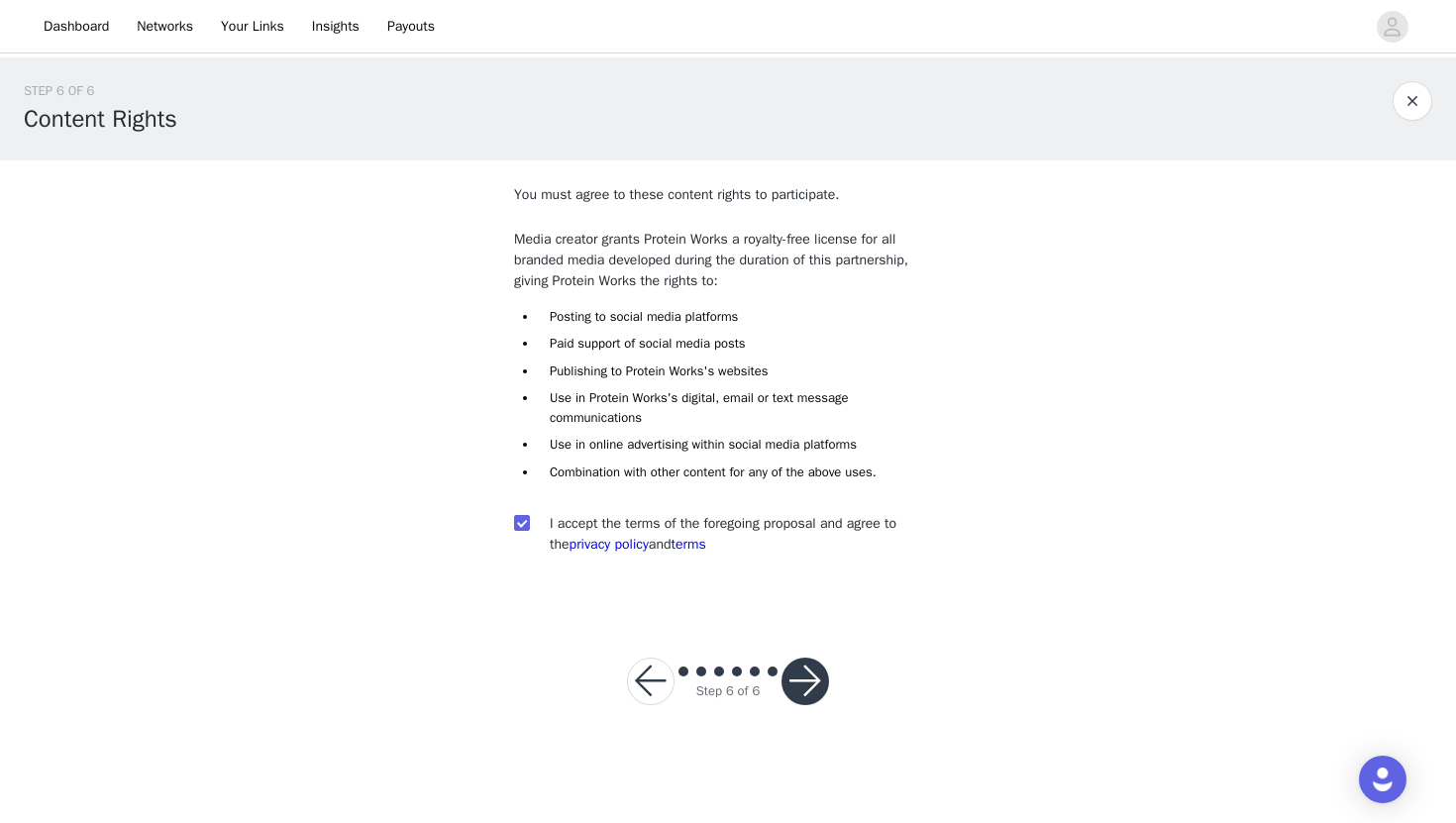 click at bounding box center (805, 681) 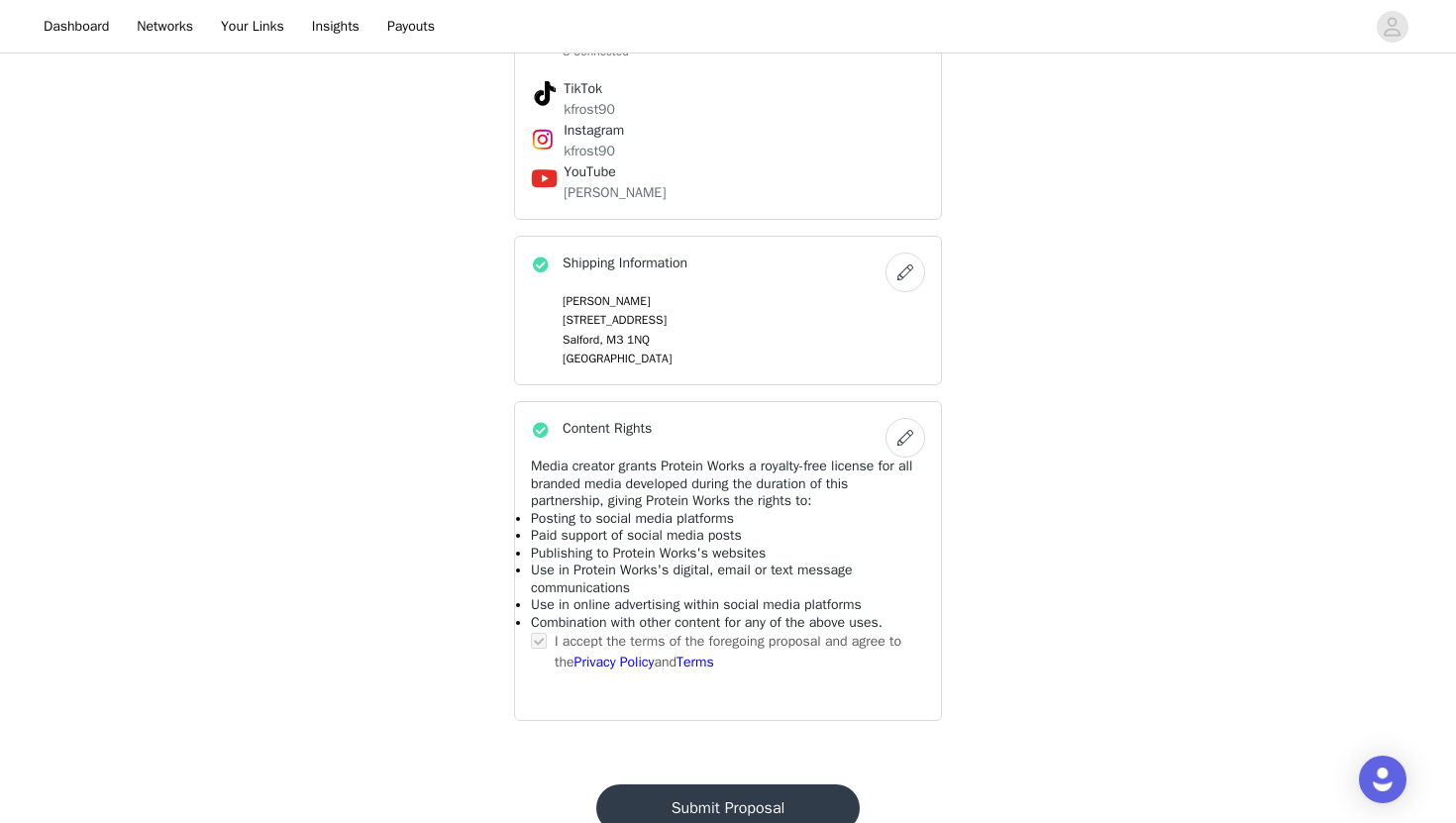 scroll, scrollTop: 1398, scrollLeft: 0, axis: vertical 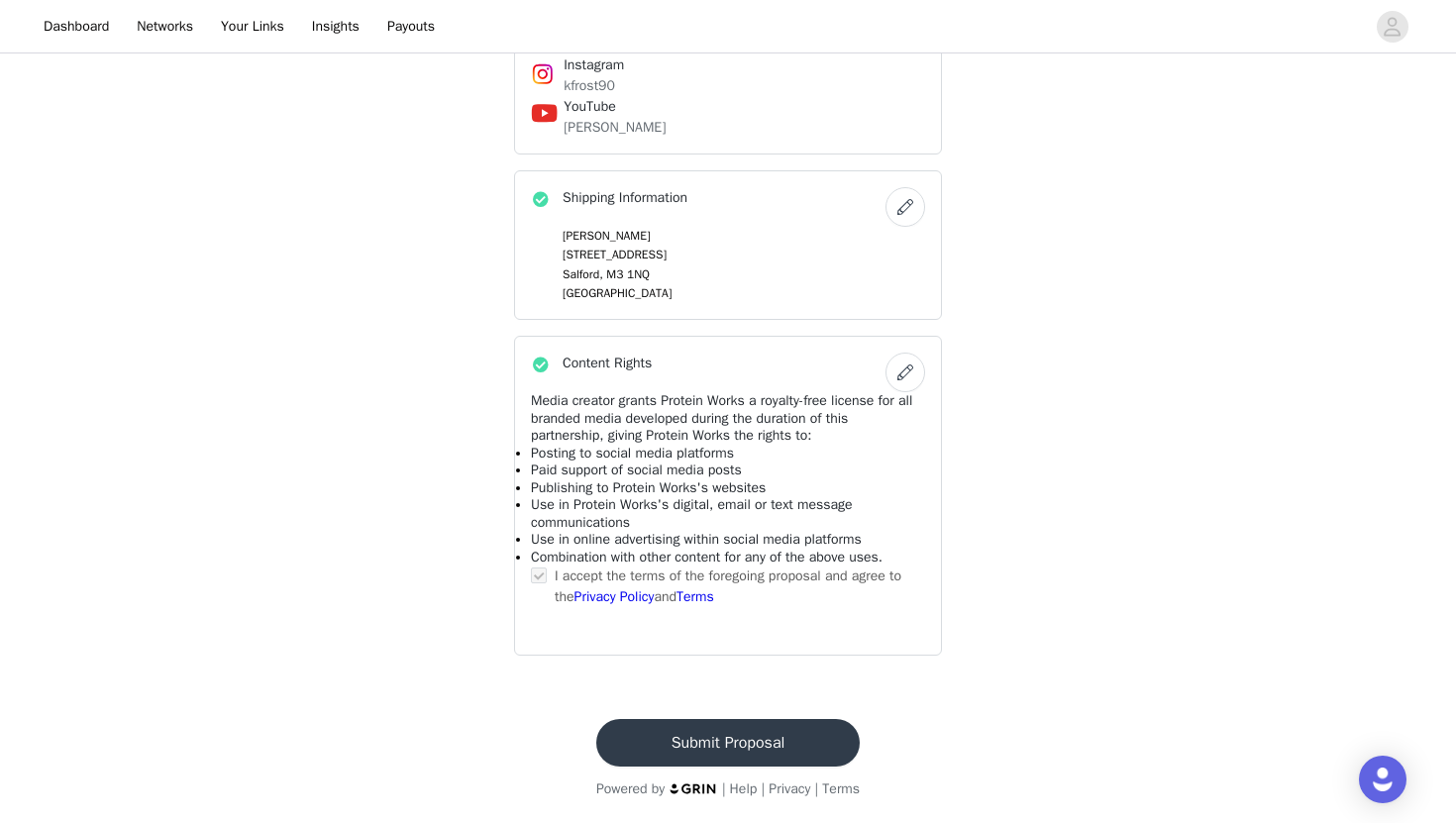 click on "Submit Proposal" at bounding box center (728, 743) 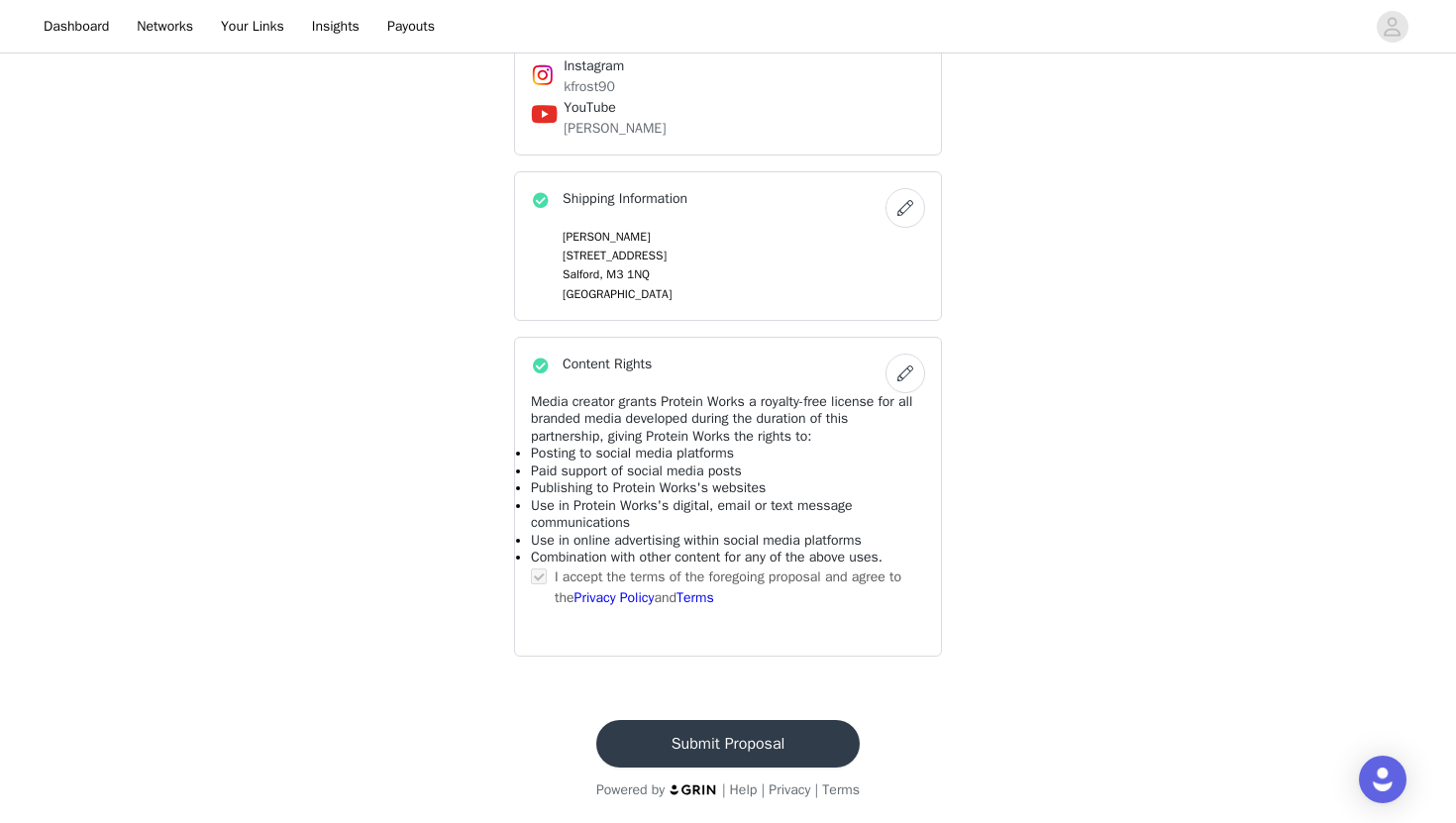 scroll, scrollTop: 0, scrollLeft: 0, axis: both 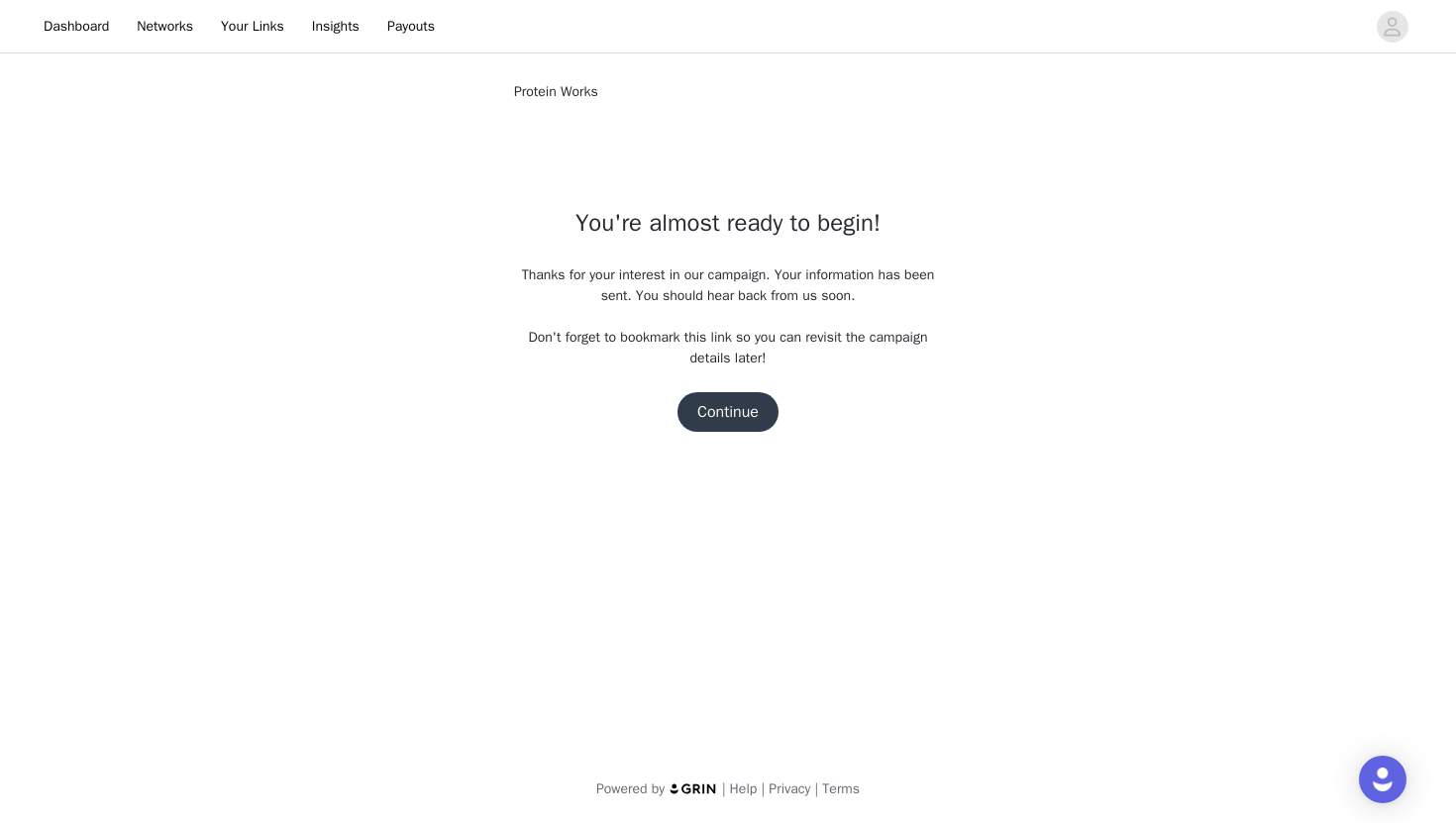 click on "Continue" at bounding box center (728, 412) 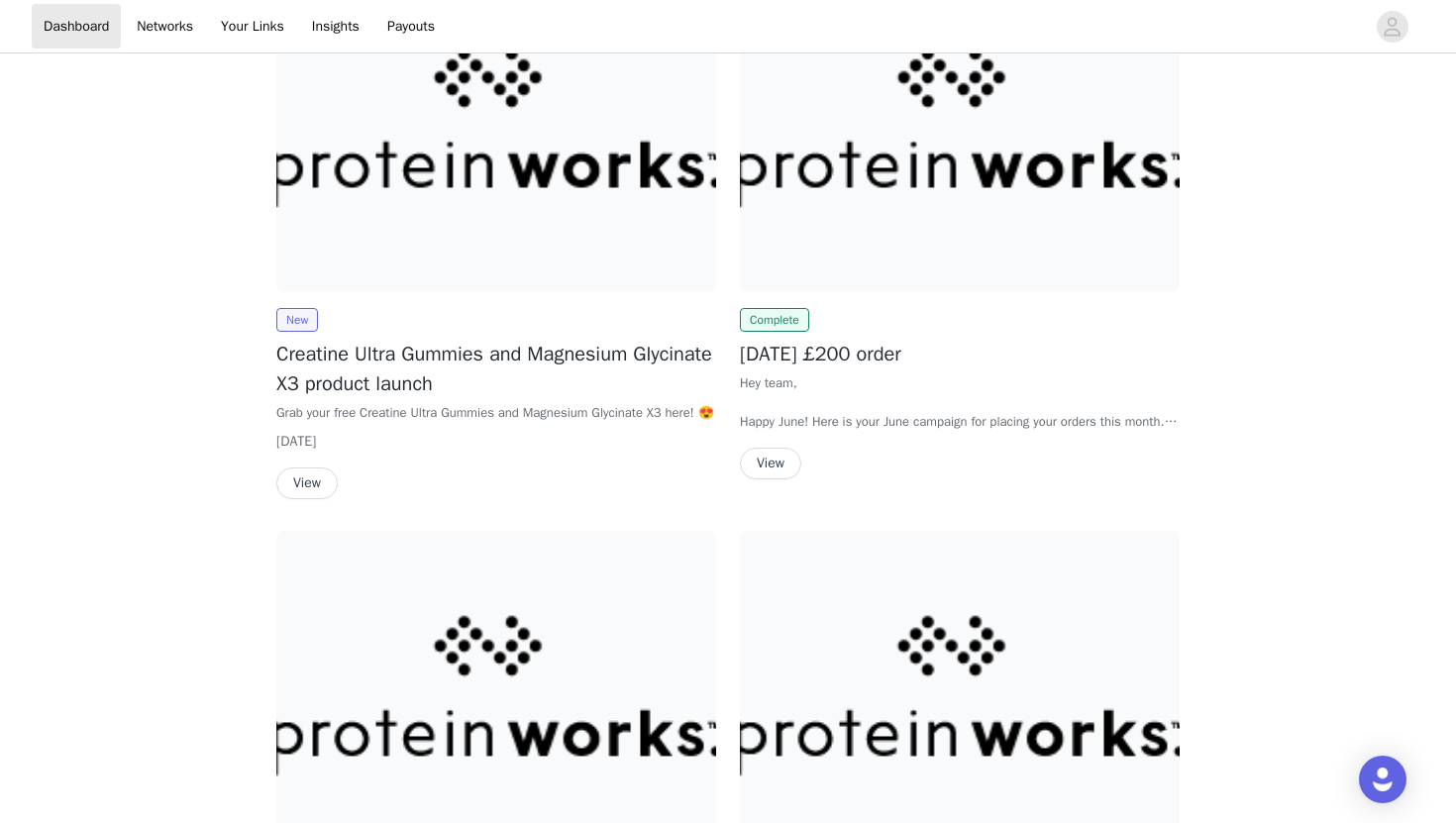scroll, scrollTop: 1505, scrollLeft: 0, axis: vertical 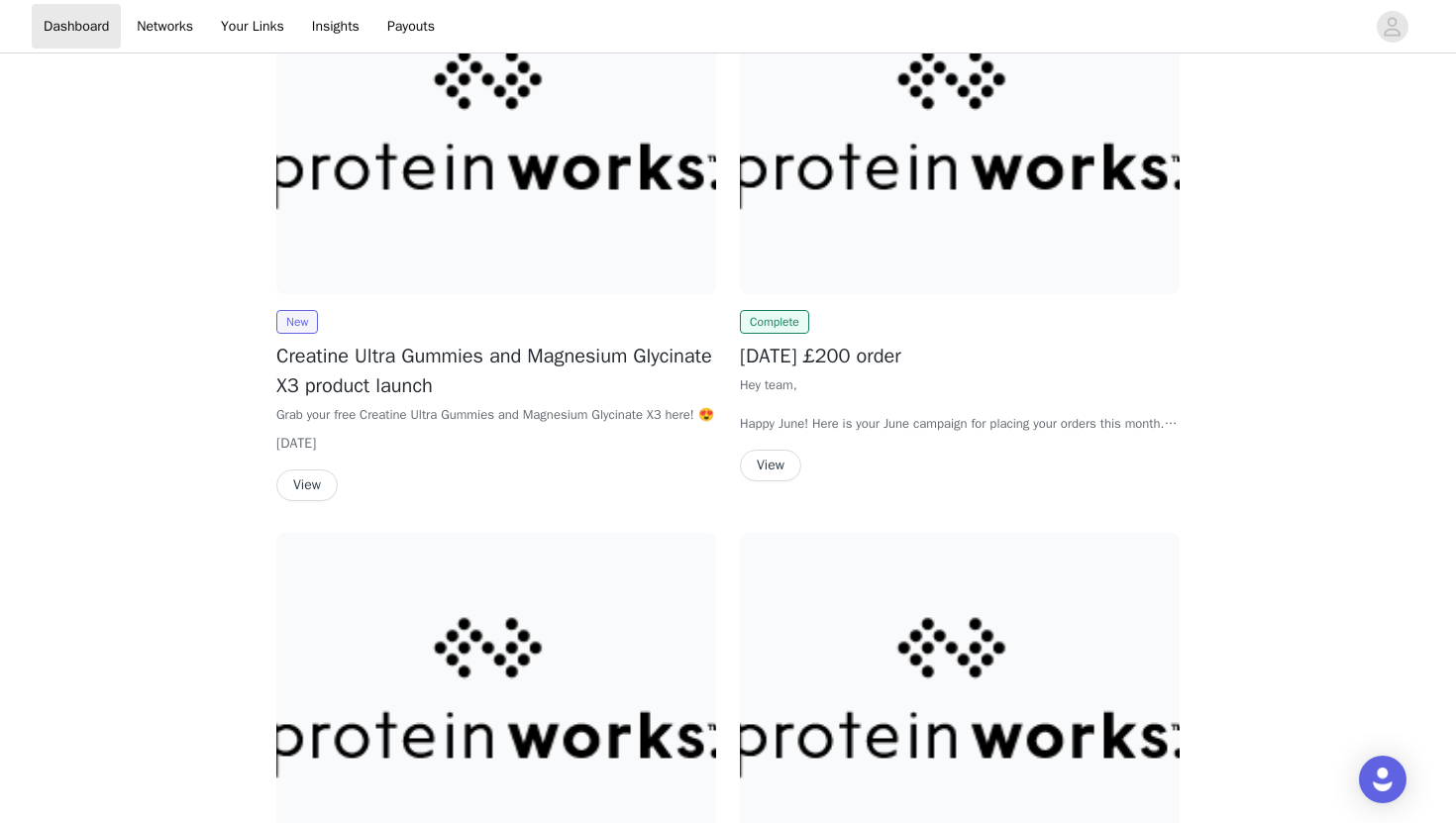 click at bounding box center [496, 129] 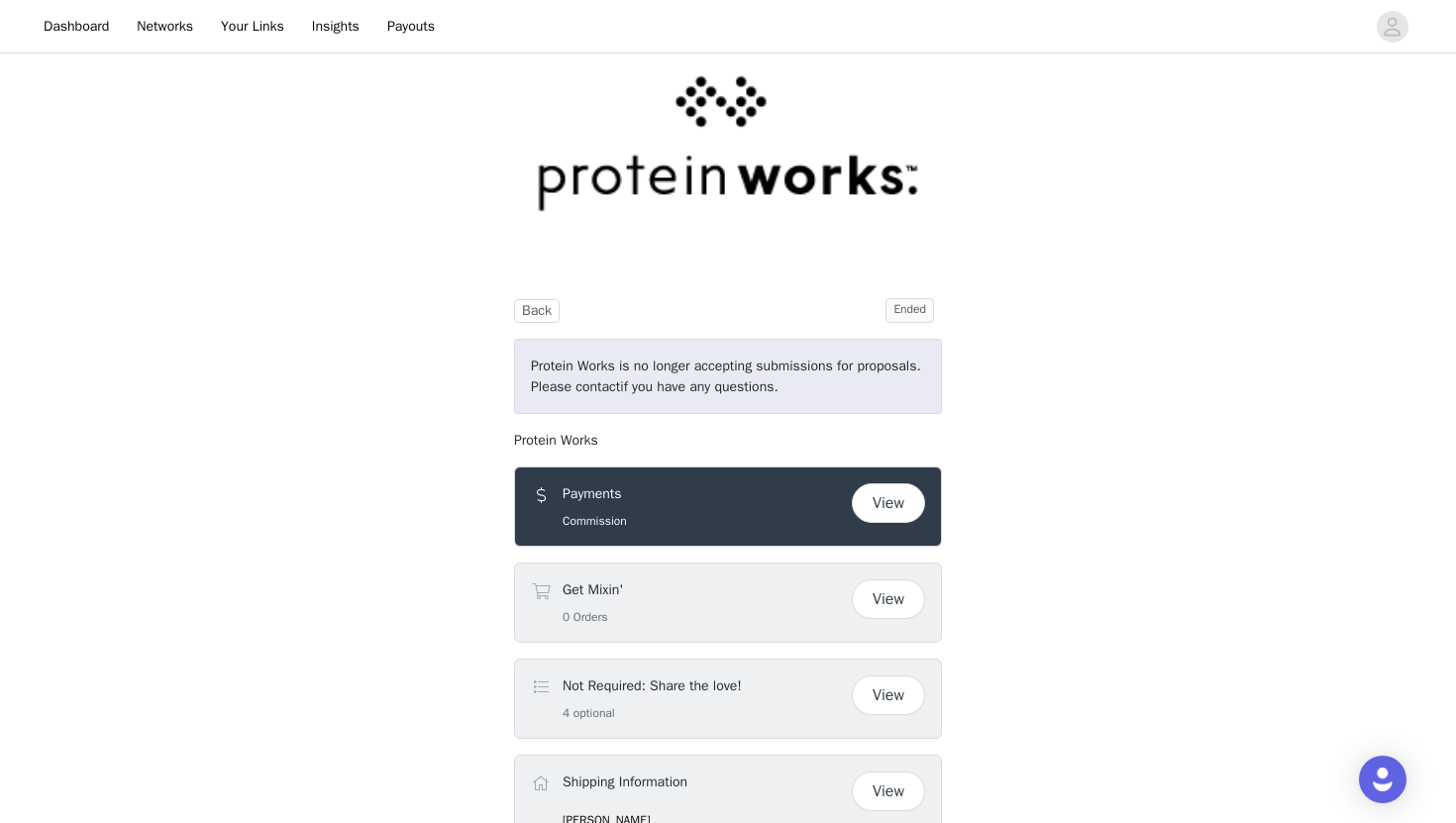 scroll, scrollTop: 99, scrollLeft: 0, axis: vertical 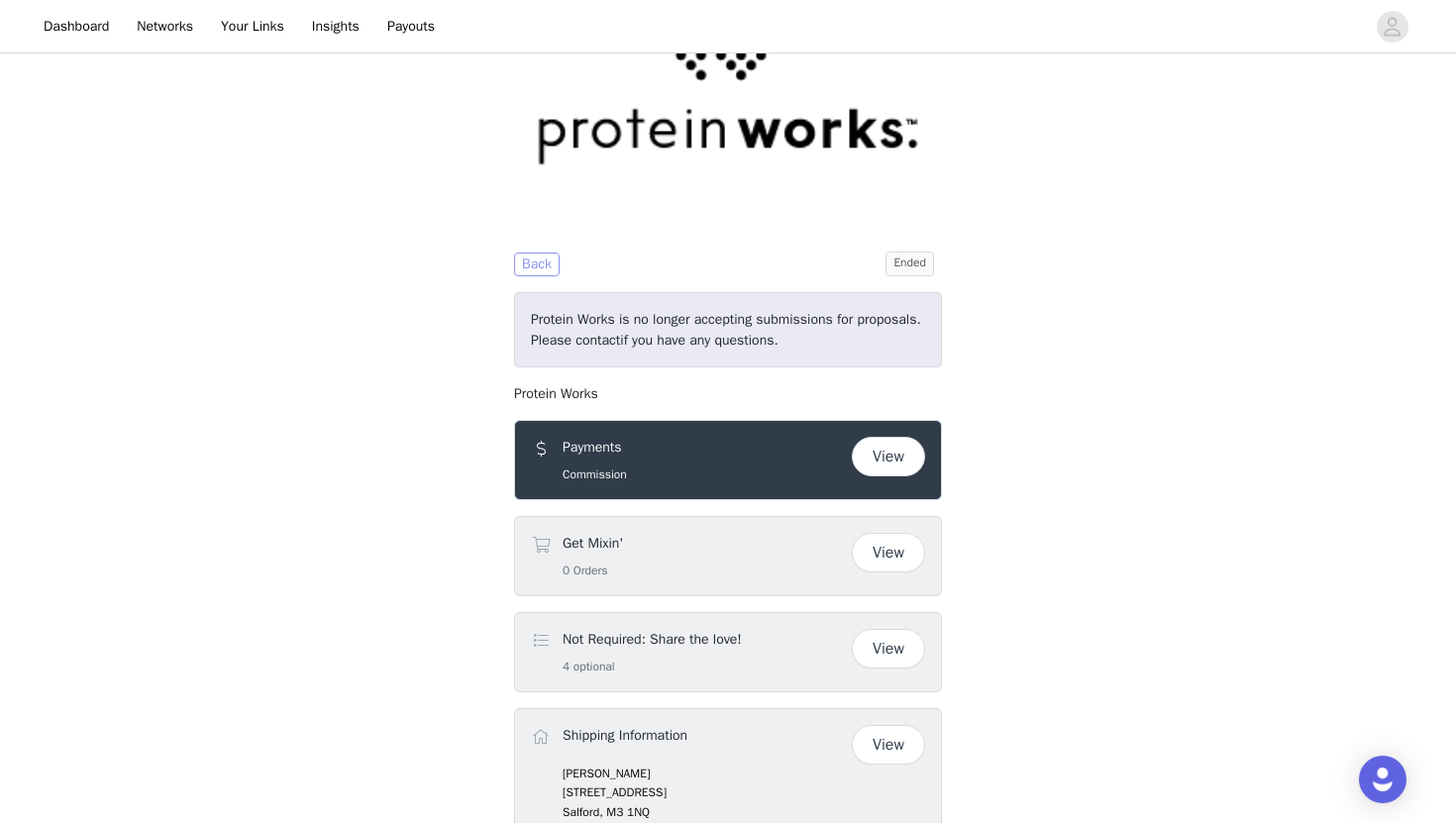 click on "Back" at bounding box center (537, 264) 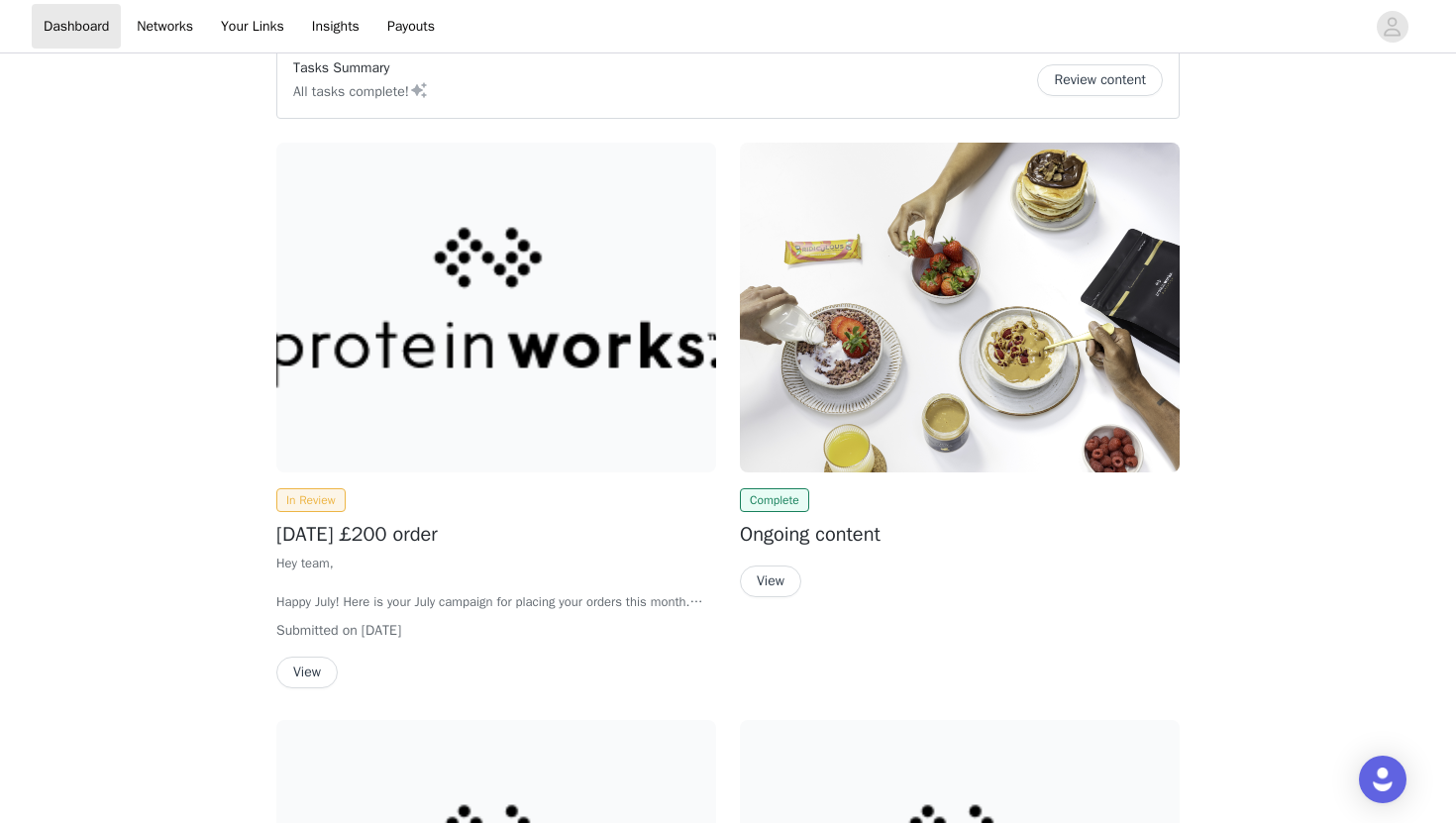 scroll, scrollTop: 0, scrollLeft: 0, axis: both 